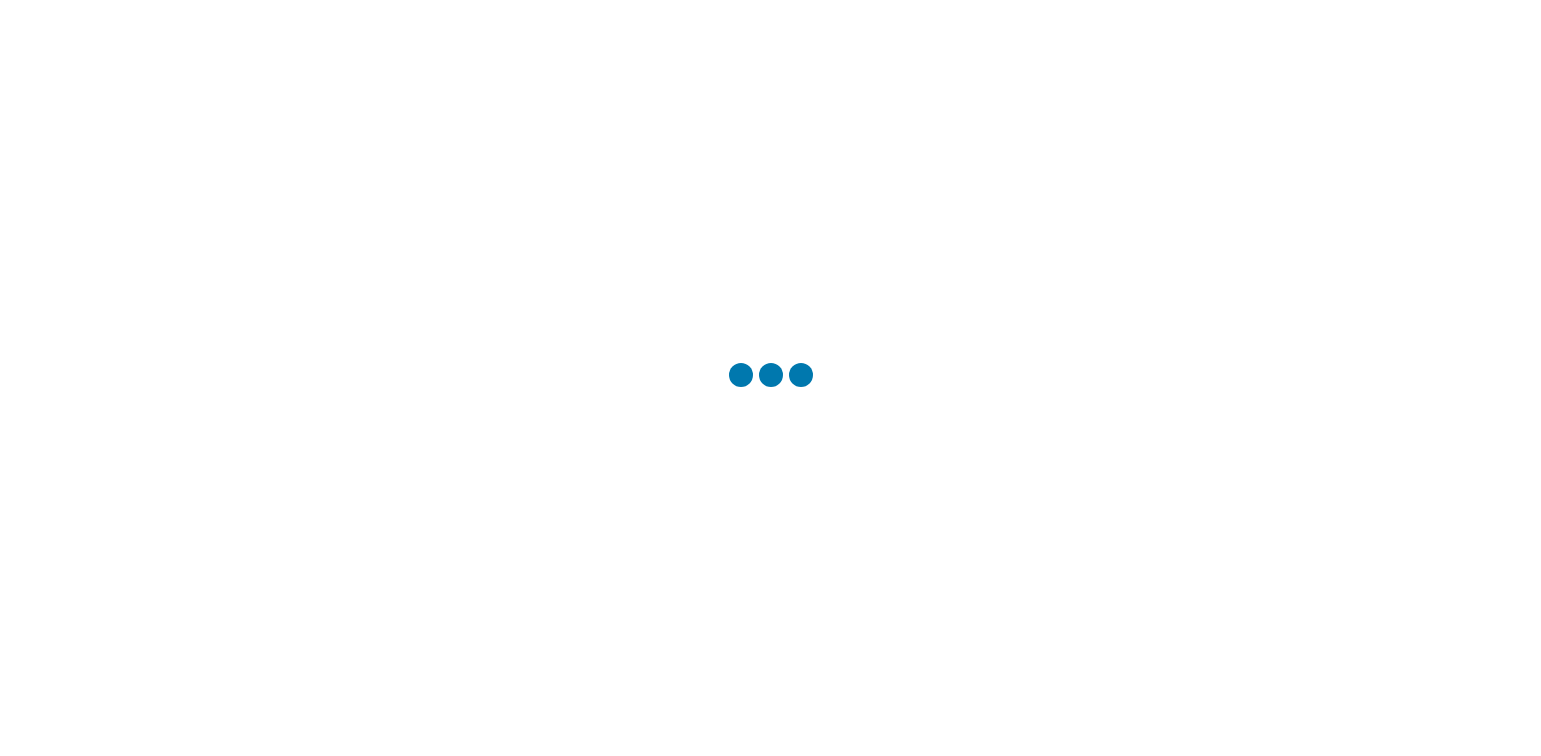 scroll, scrollTop: 0, scrollLeft: 0, axis: both 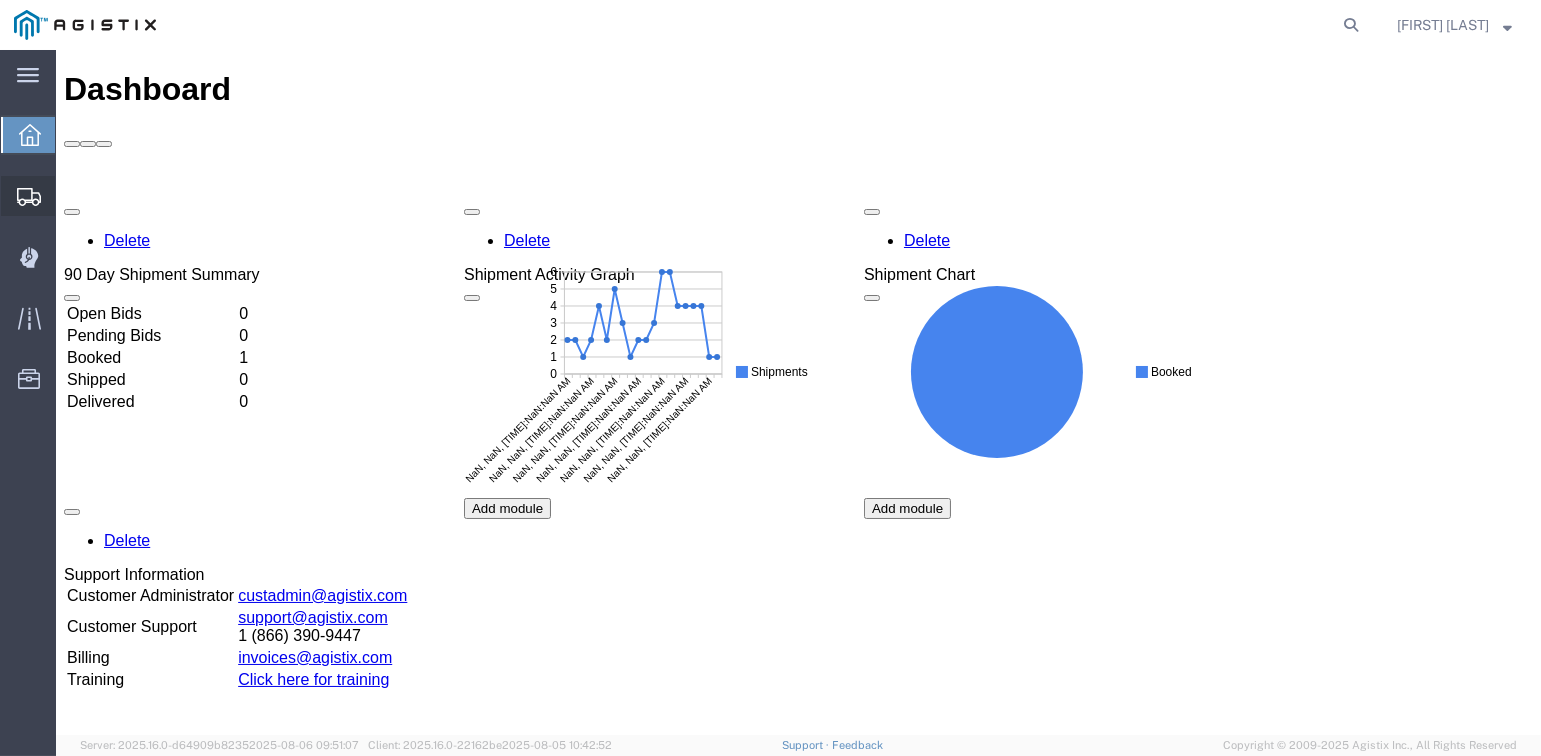 click 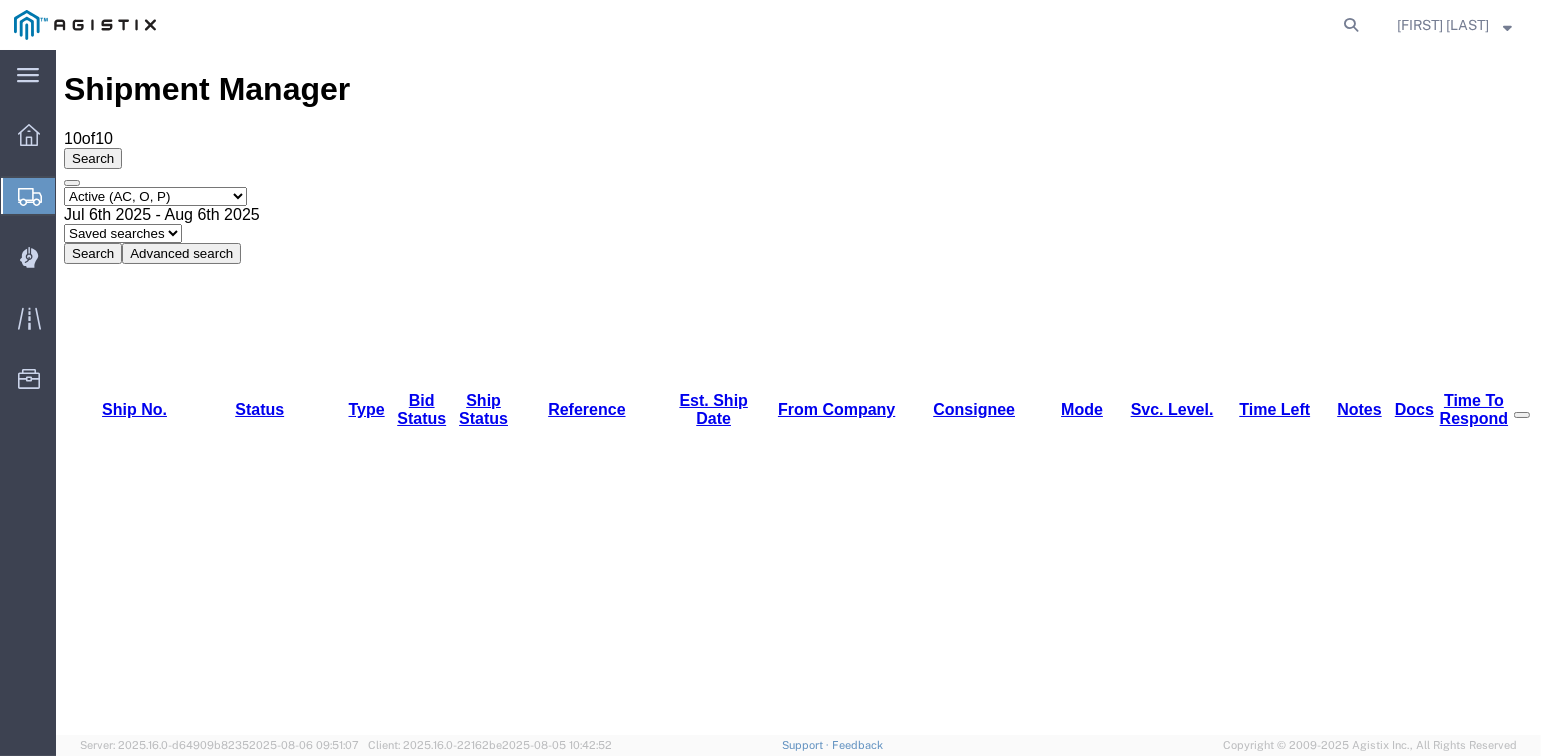click on "56368402" at bounding box center (124, 1121) 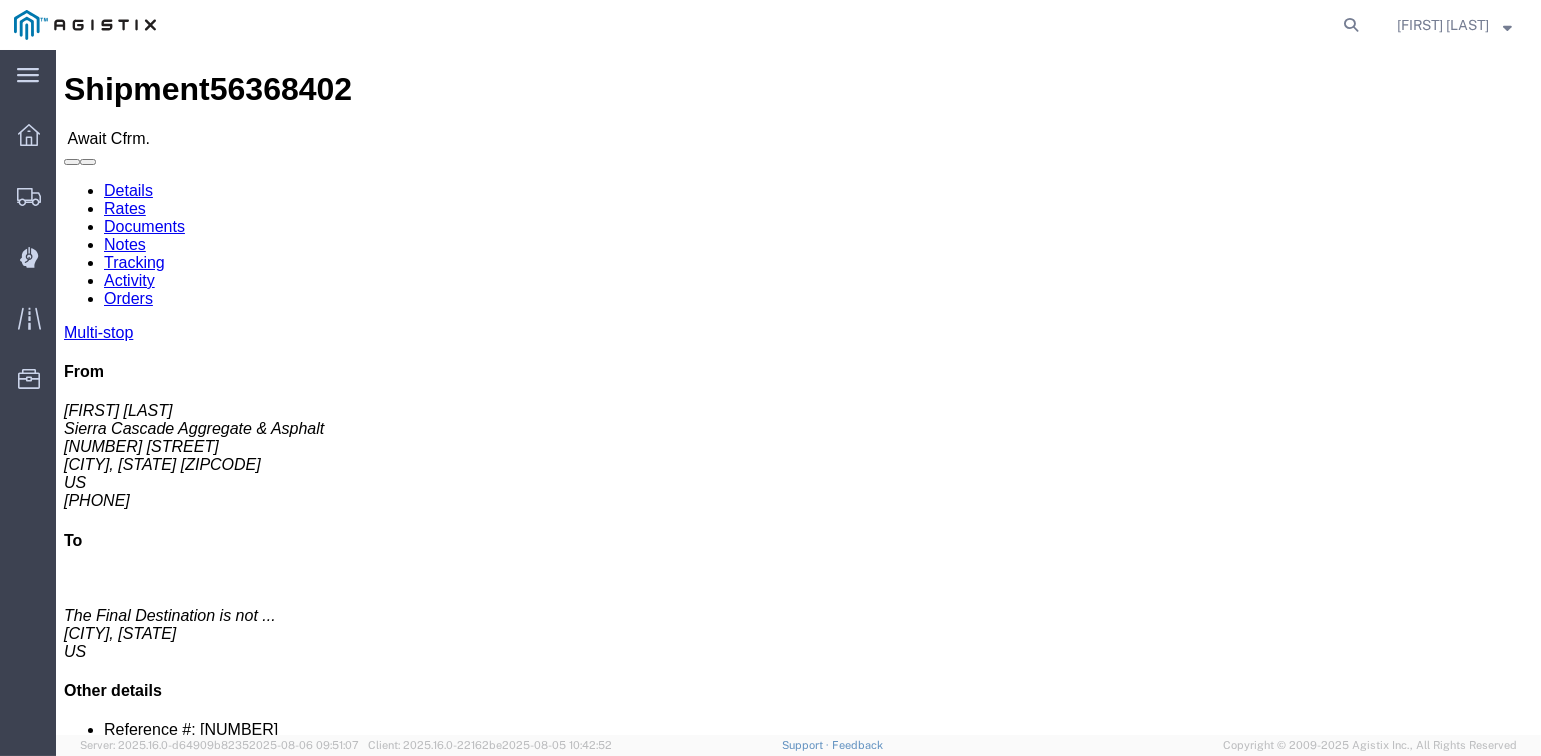 click on "Tracking" 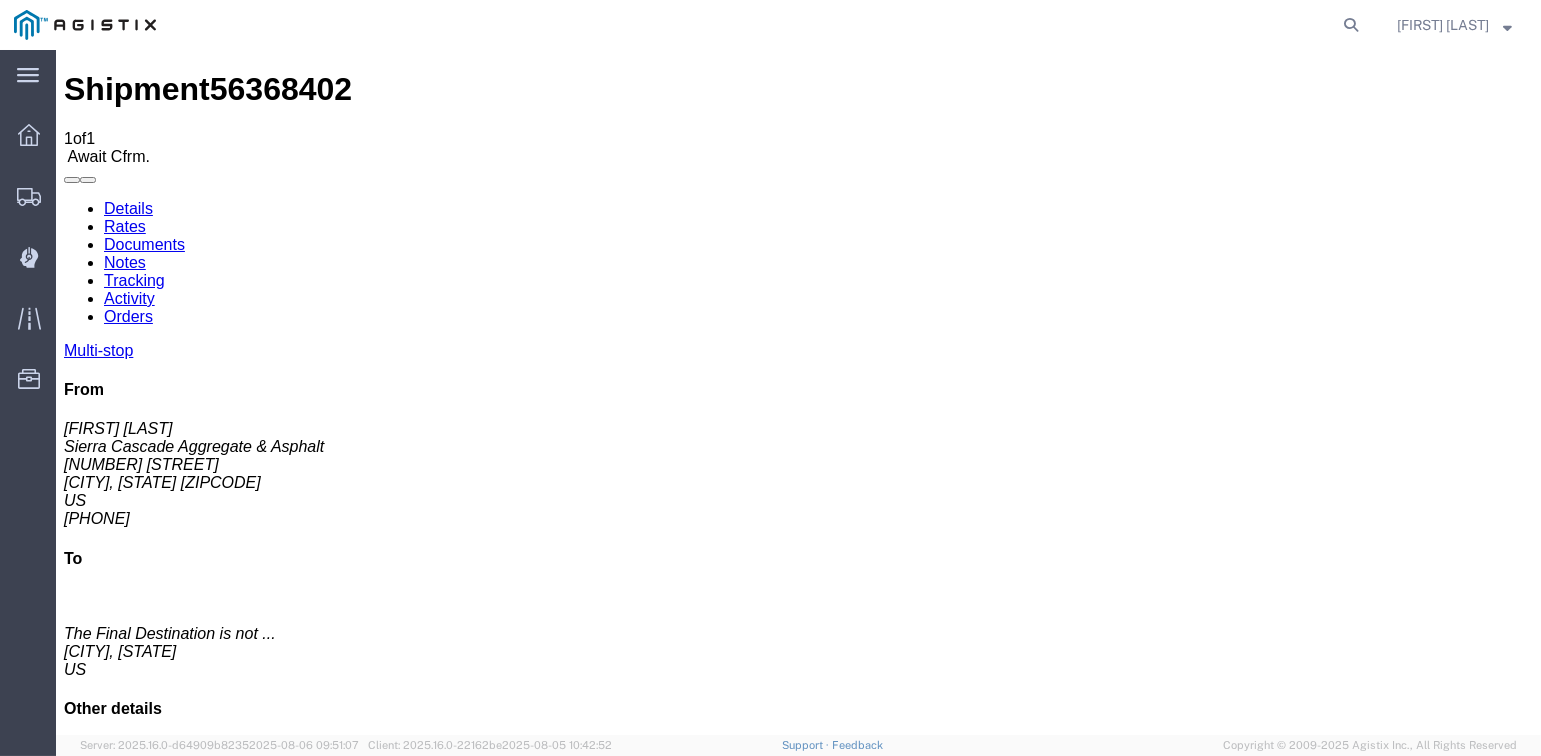 click on "Add New Tracking" at bounding box center (229, 1203) 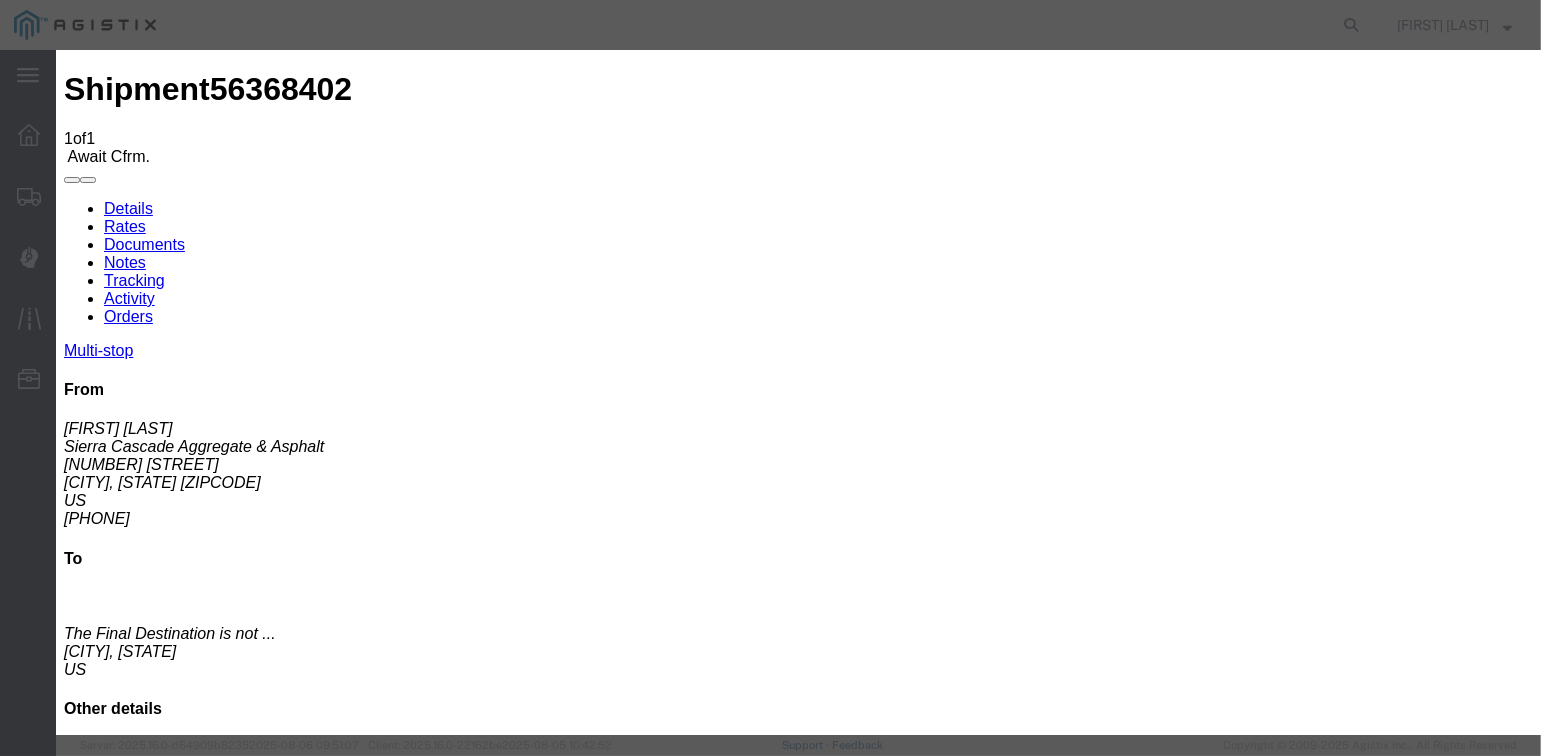 type on "08/06/2025" 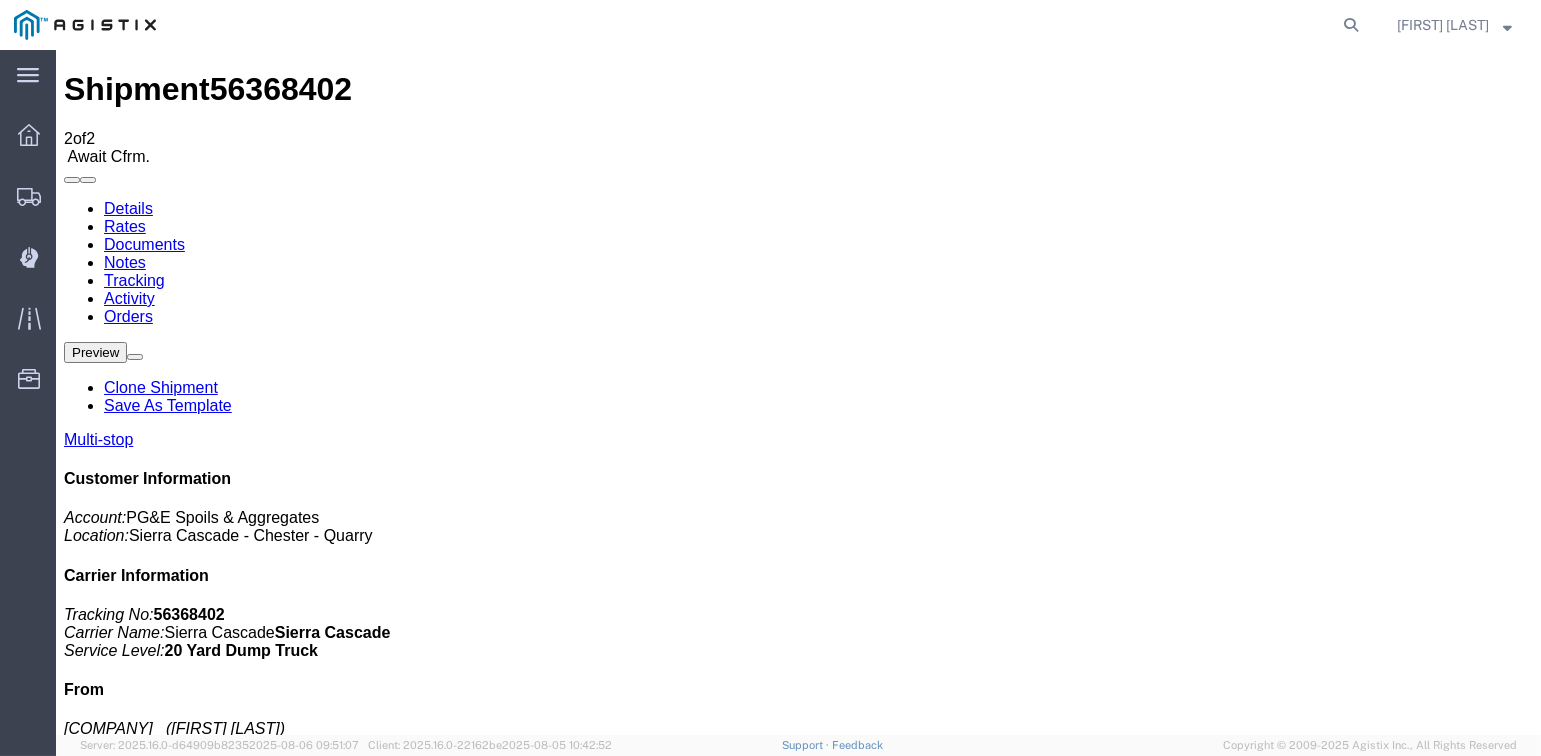 click on "Add New Tracking" at bounding box center [229, 1203] 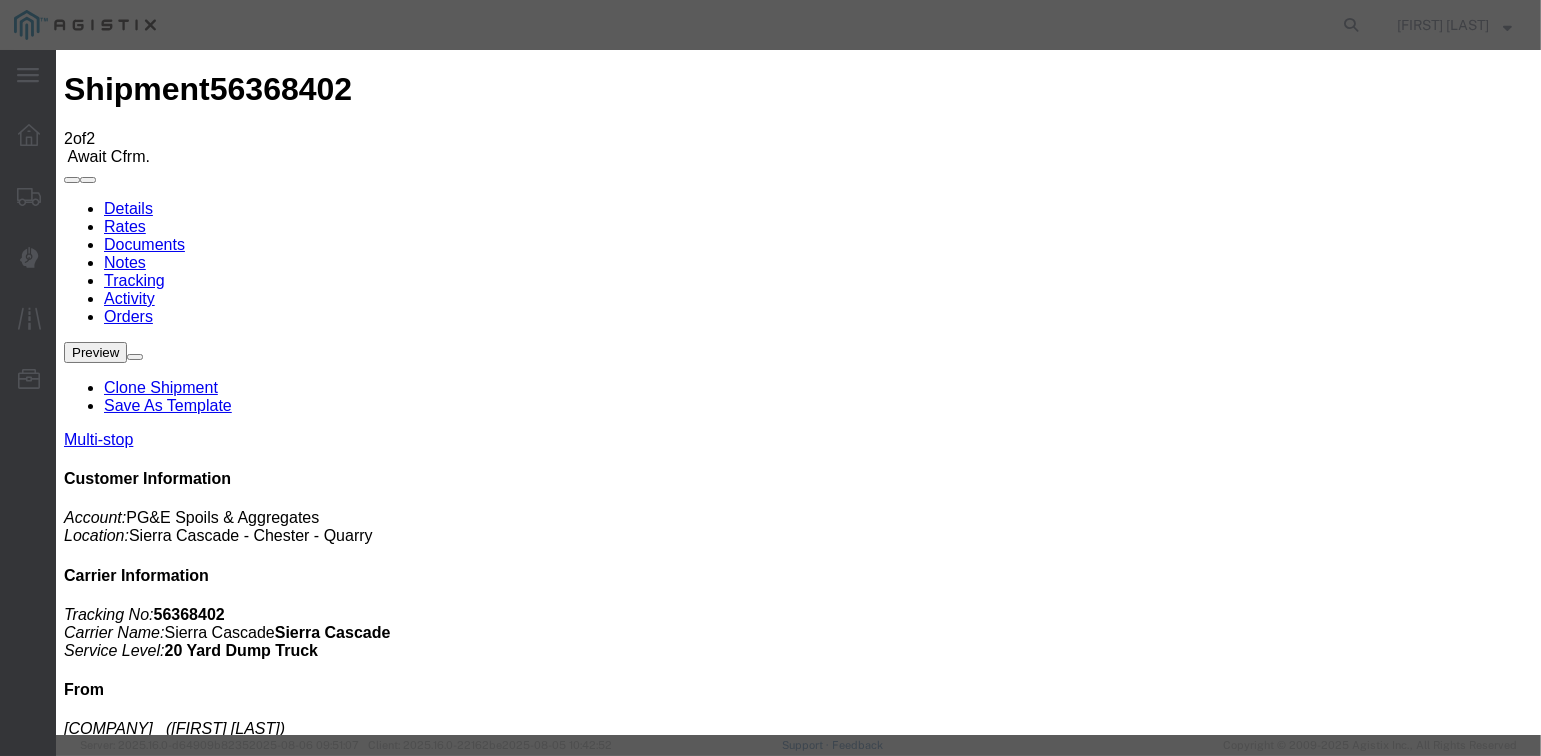 type on "08/06/2025" 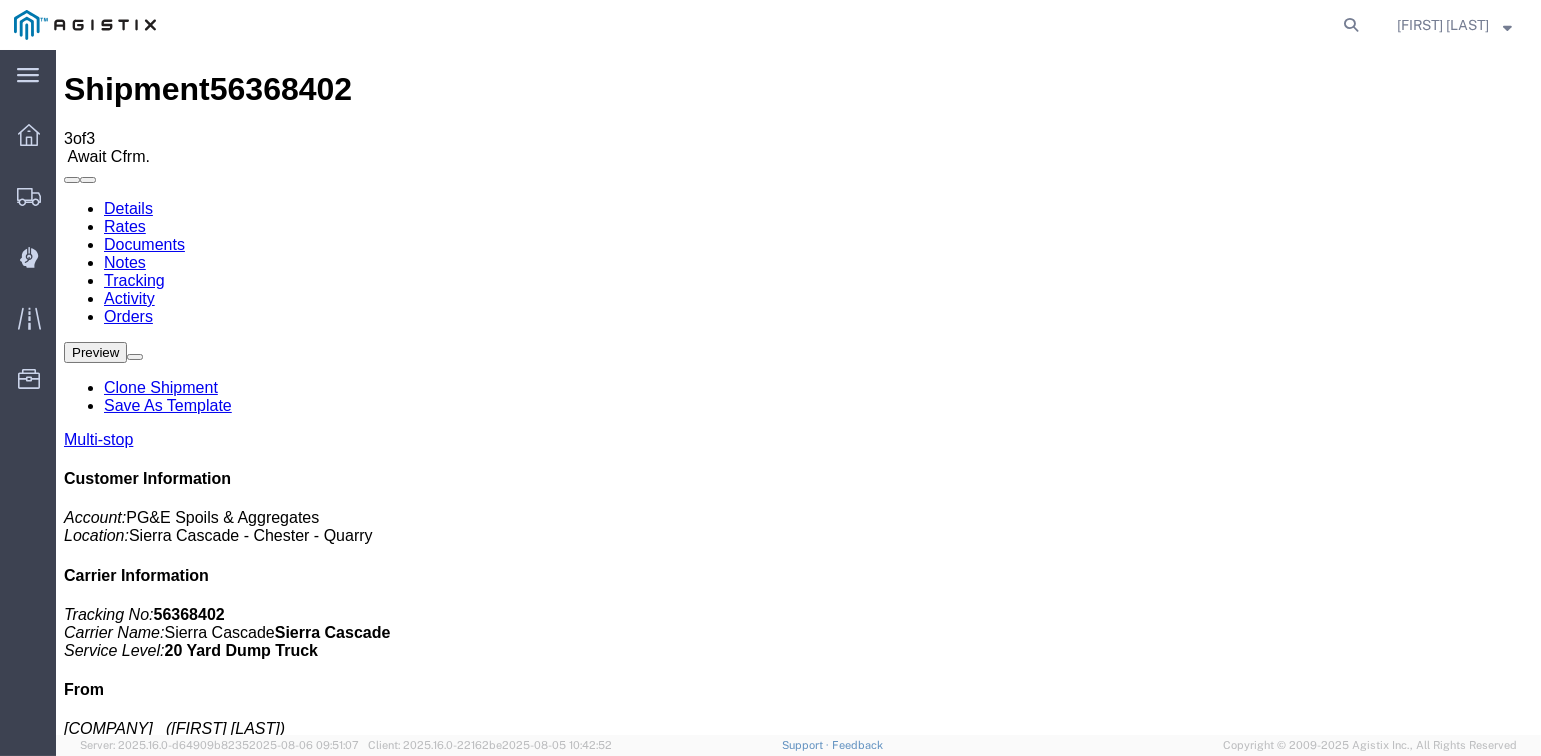 click on "Add New Tracking" at bounding box center (229, 1203) 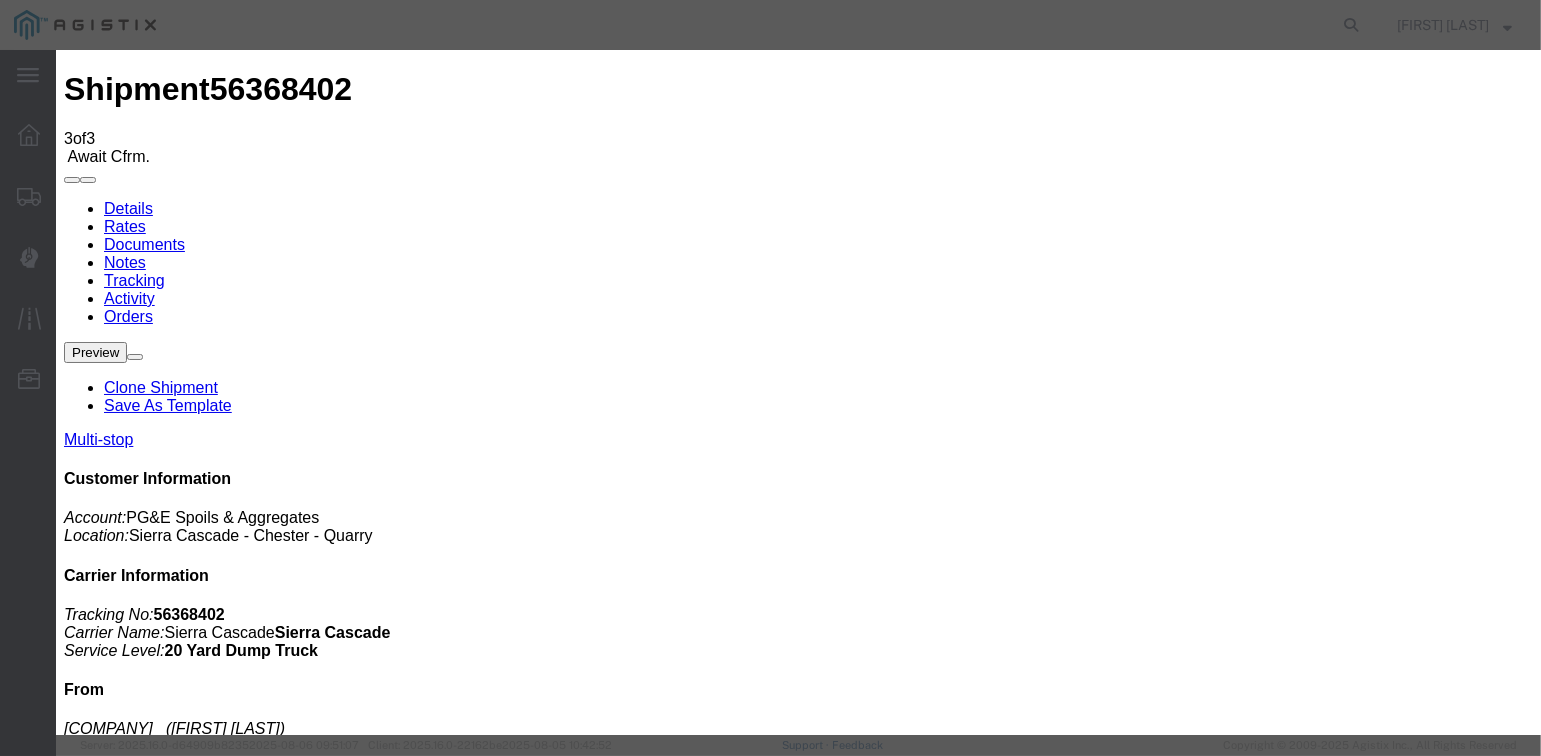 type on "08/06/2025" 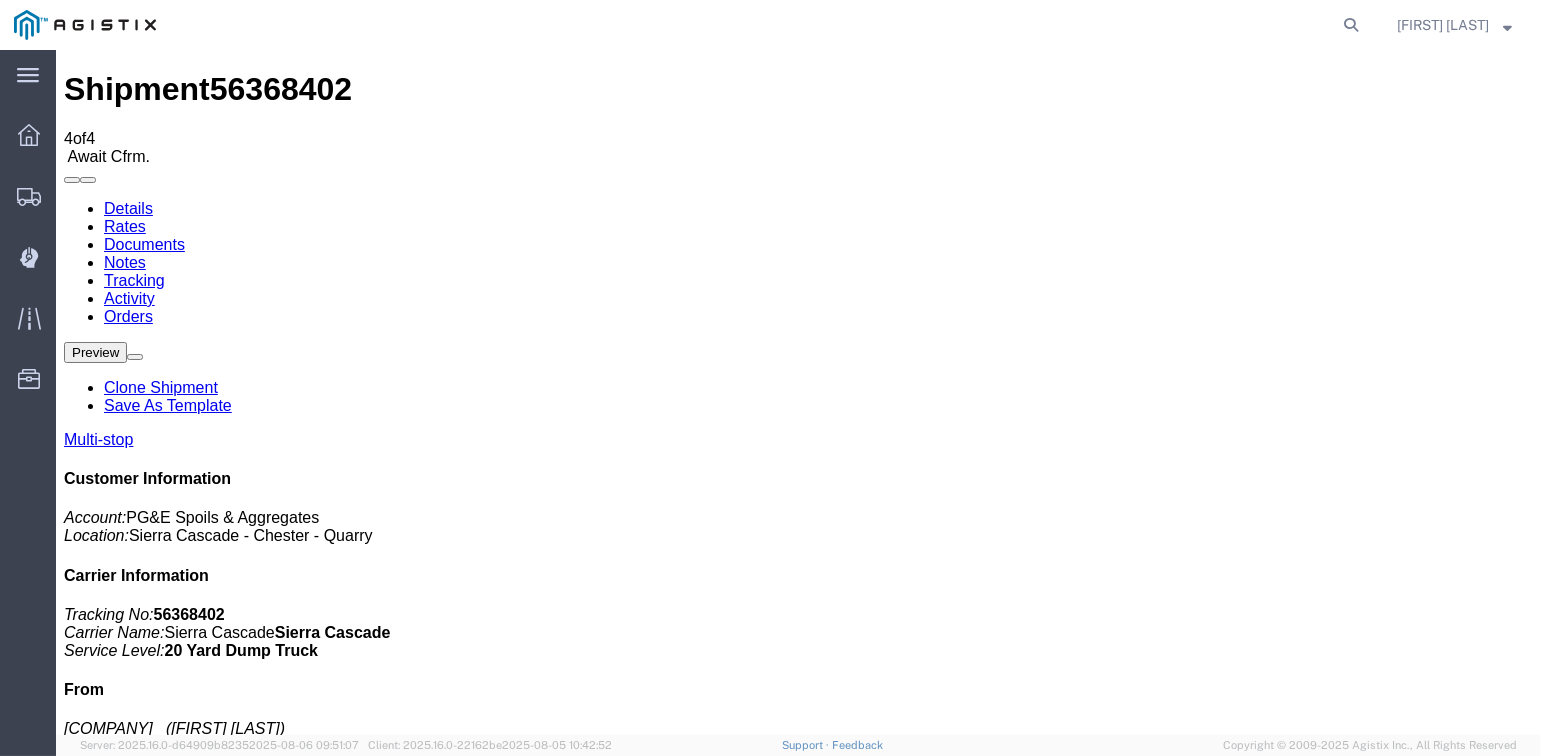 click on "Add New Tracking" at bounding box center (229, 1203) 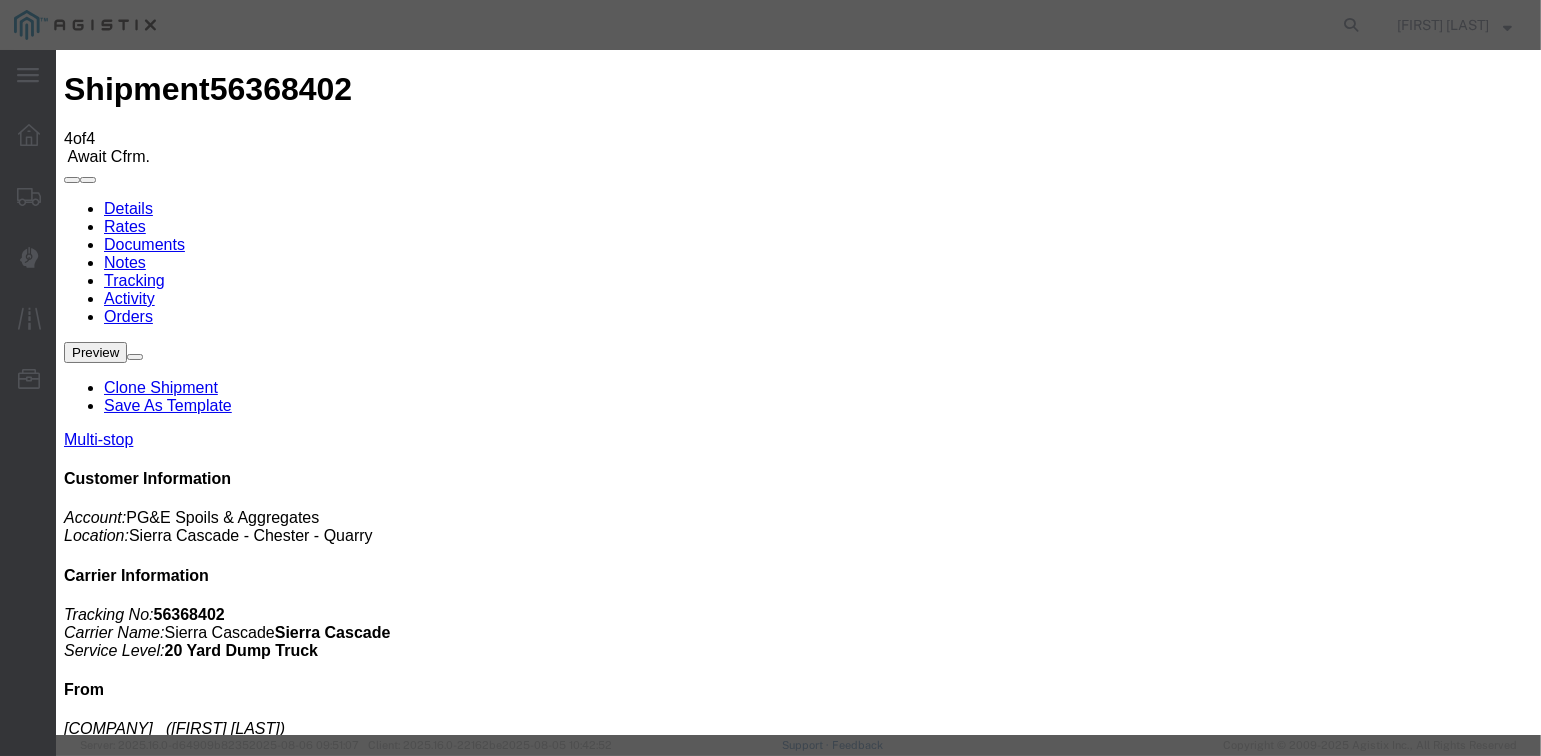 type on "08/06/2025" 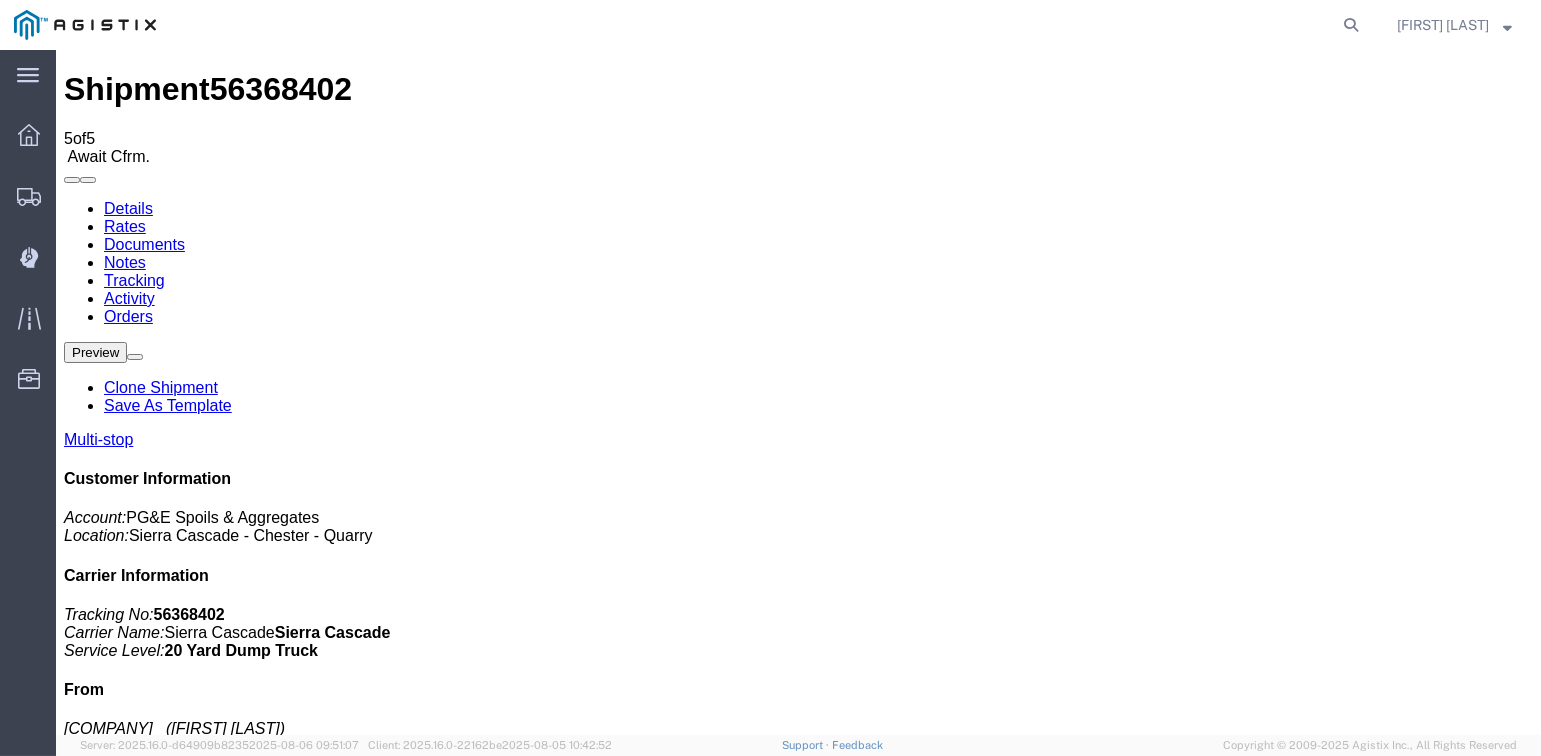 click on "Add New Tracking" at bounding box center (229, 1203) 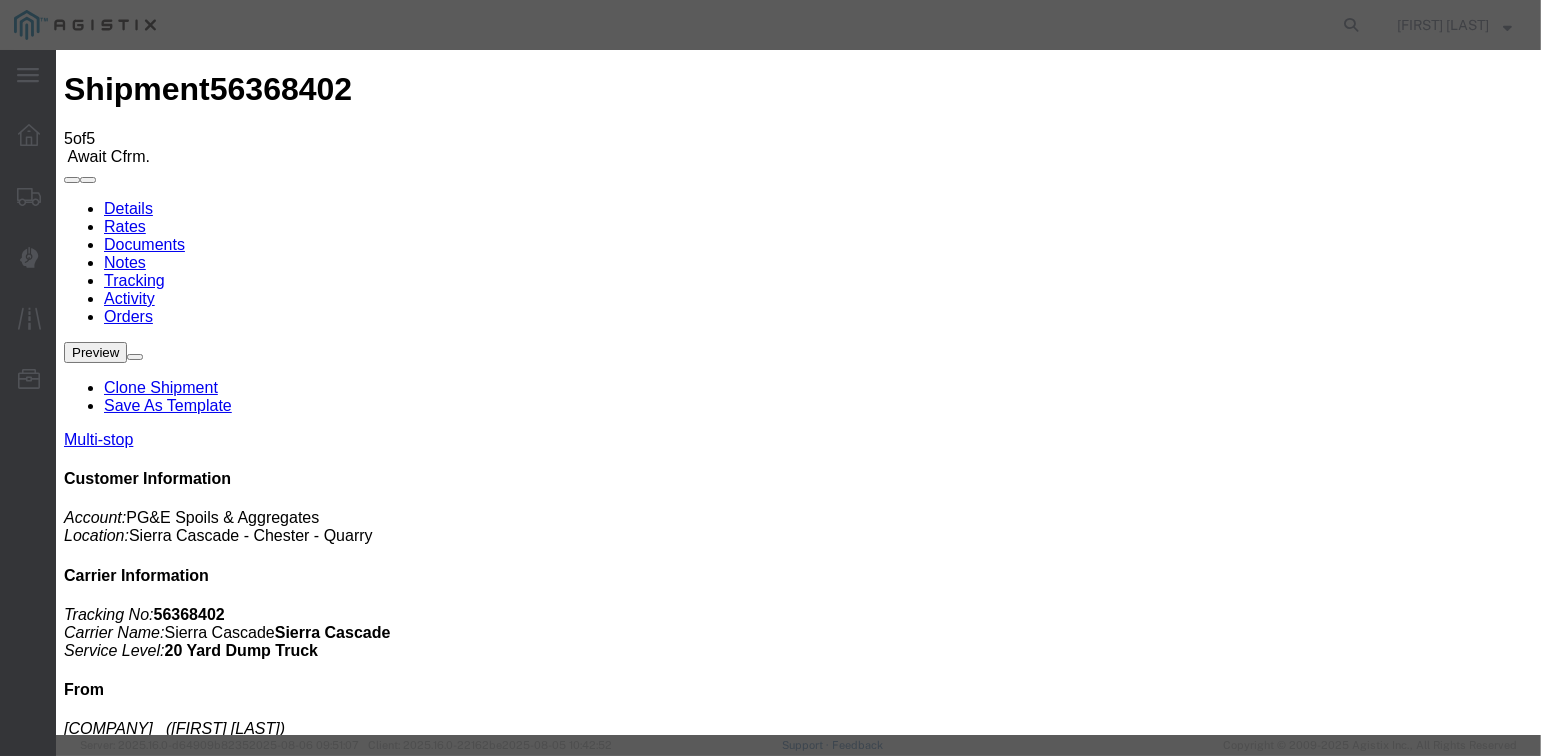 type on "08/06/2025" 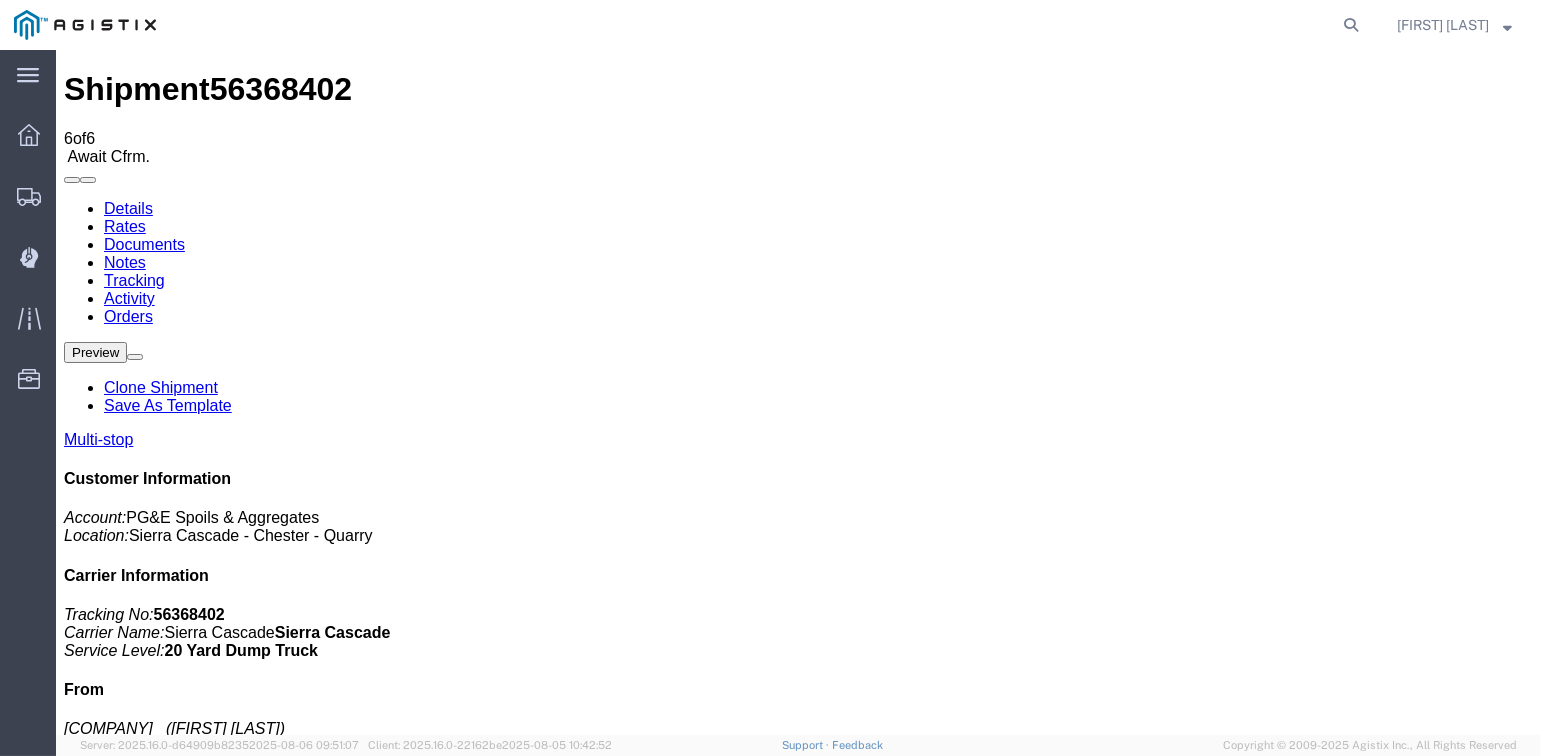 click on "Add New Tracking" at bounding box center [229, 1203] 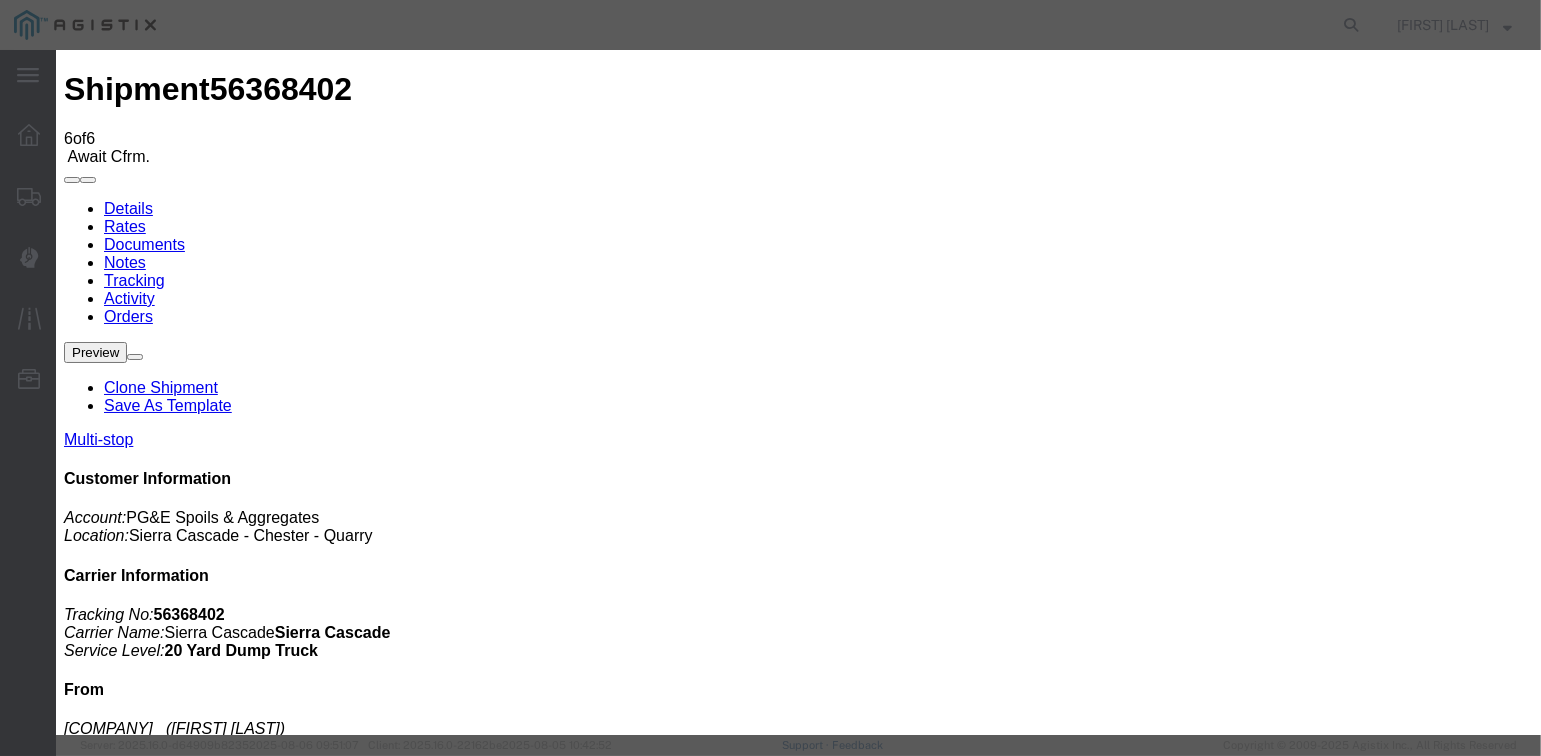 type on "08/06/2025" 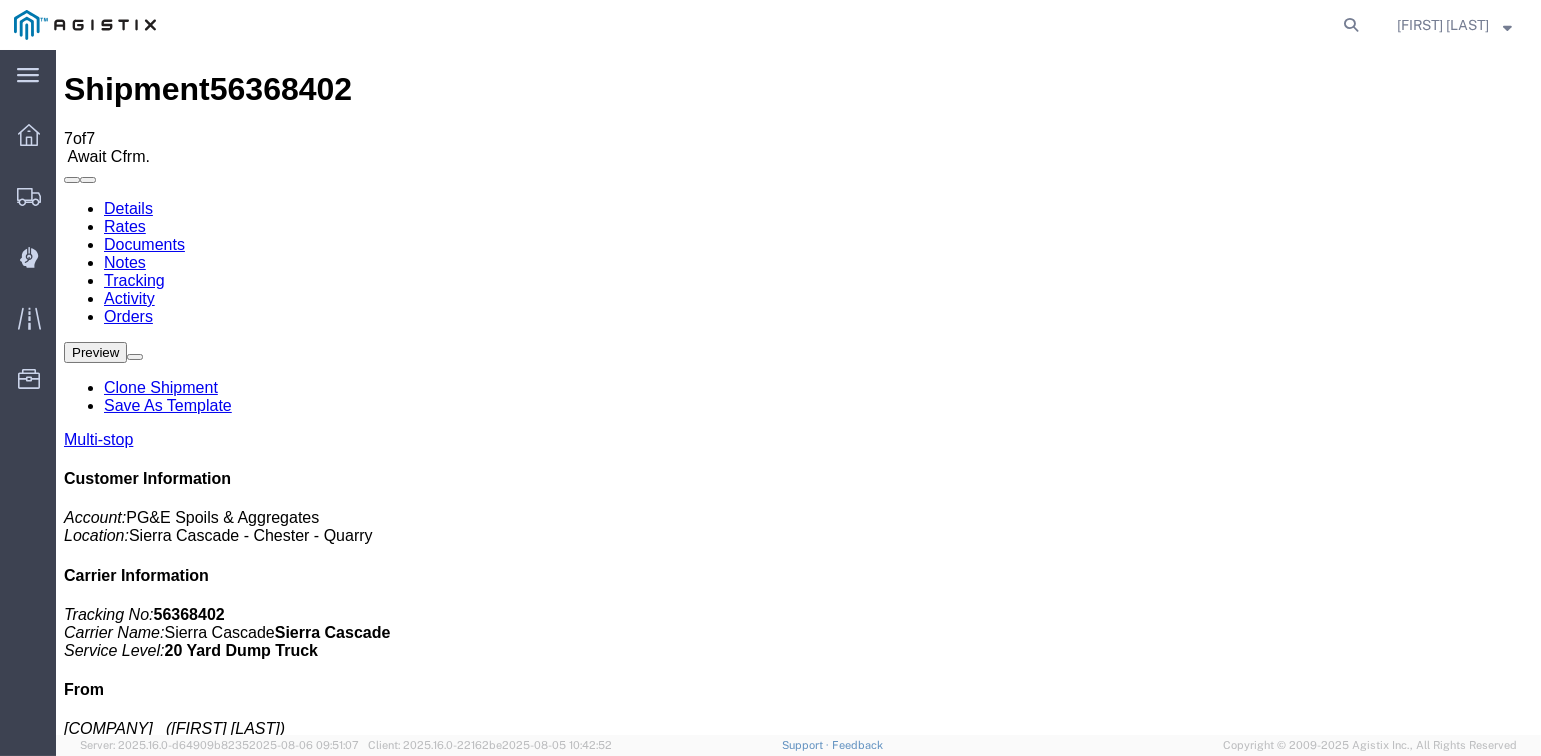 click on "Add New Tracking" at bounding box center (229, 1203) 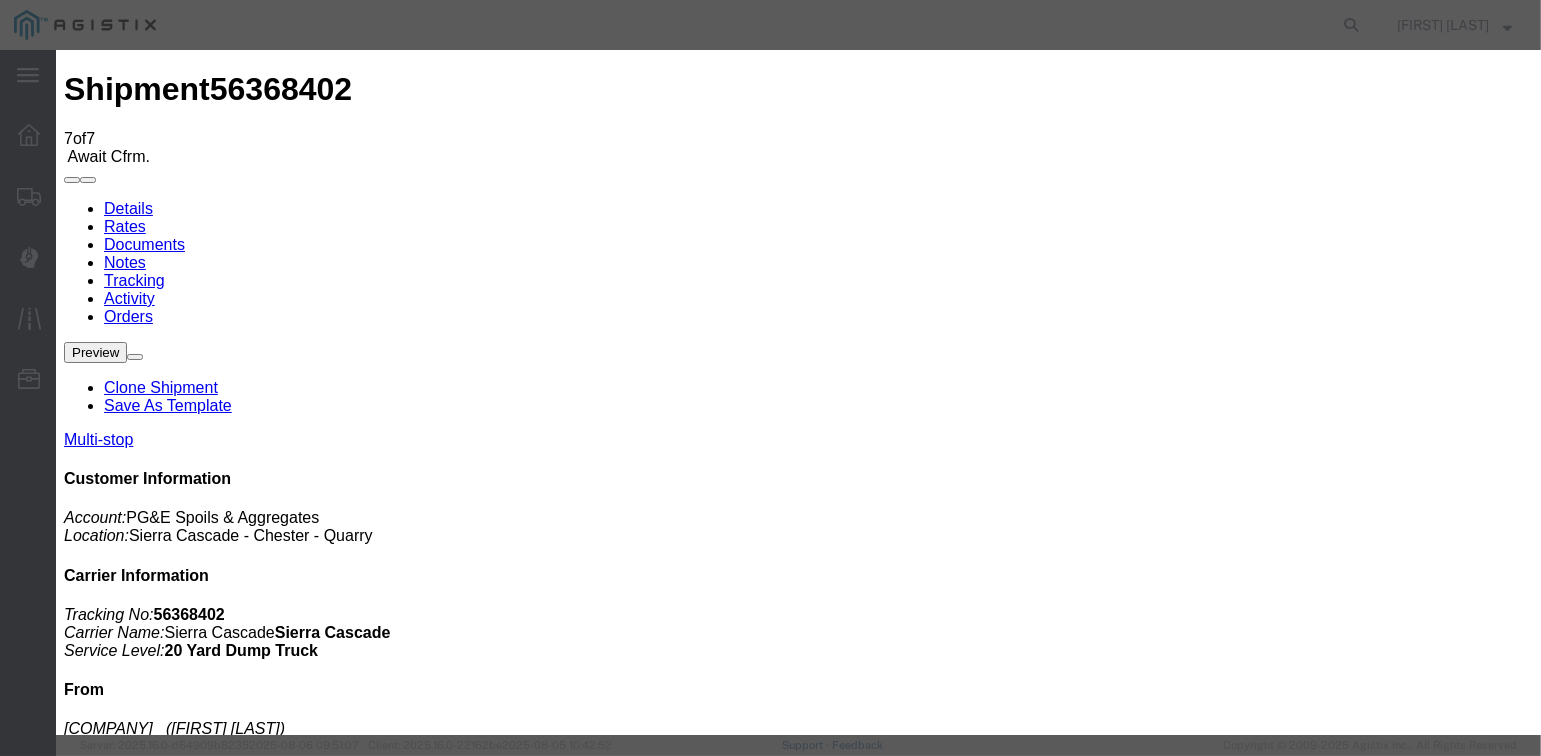 type on "08/06/2025" 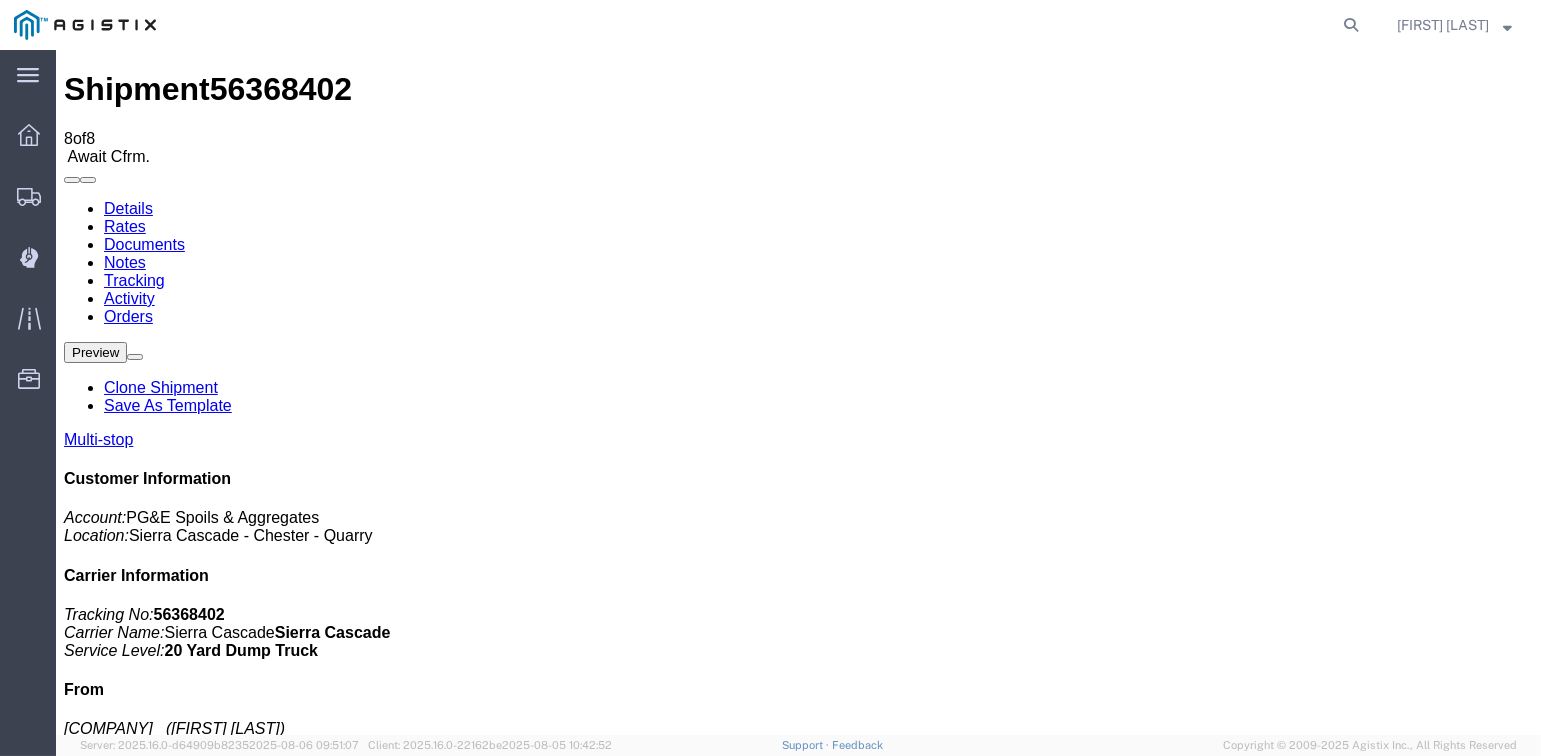 click on "Add New Tracking" at bounding box center (229, 1203) 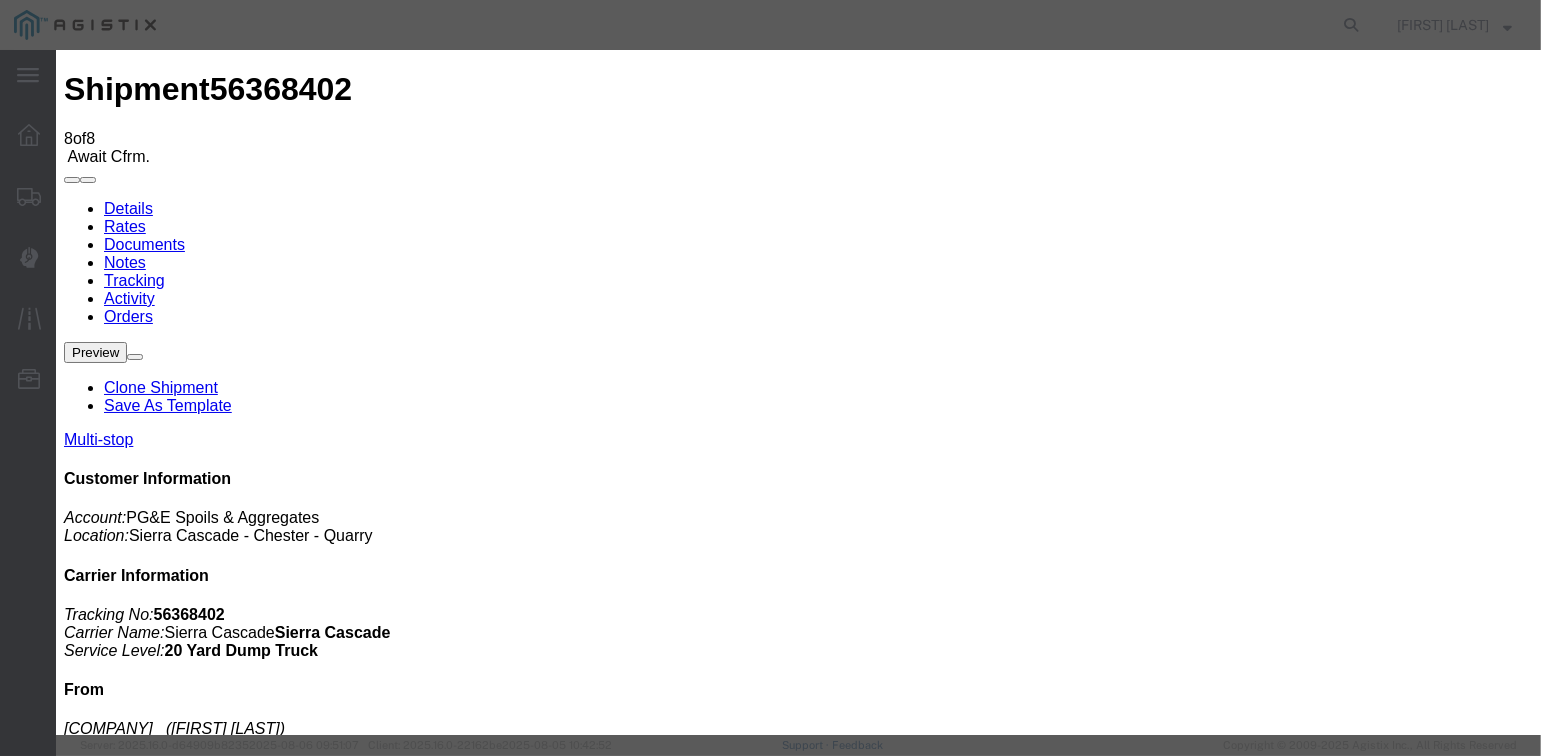 type on "08/06/2025" 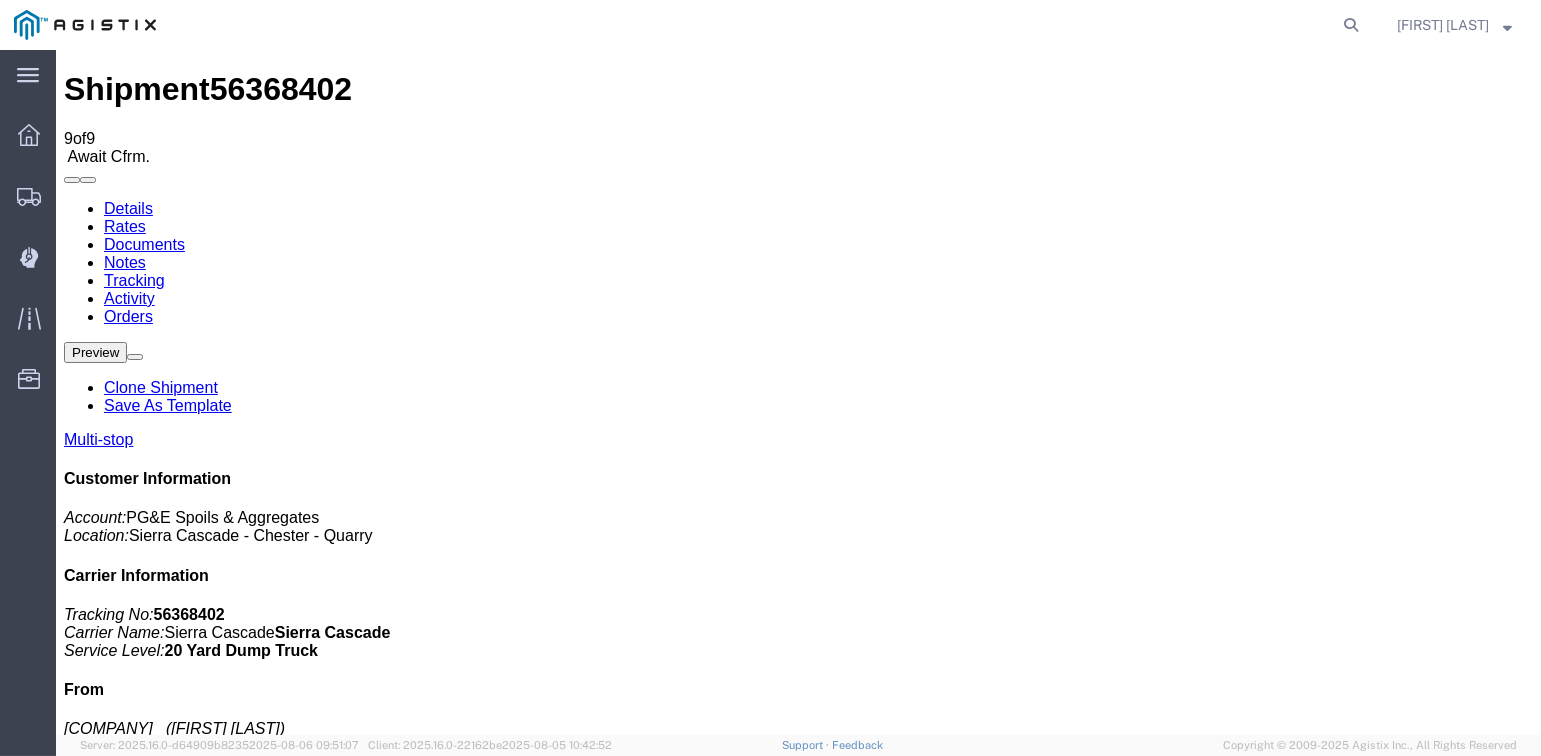 click on "Edit Tracking" at bounding box center [1474, 2047] 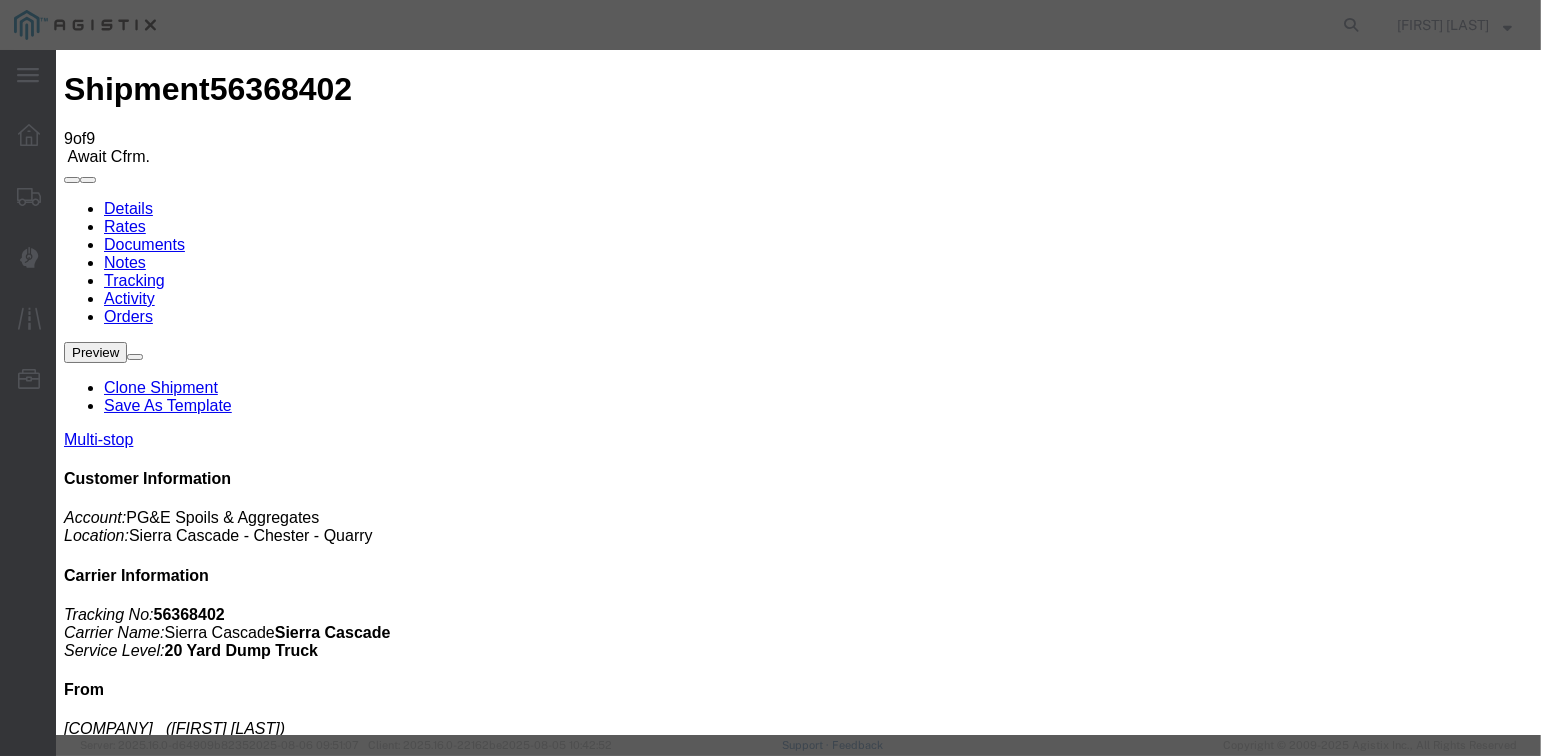 click on "08/06/2025" at bounding box center (168, 5303) 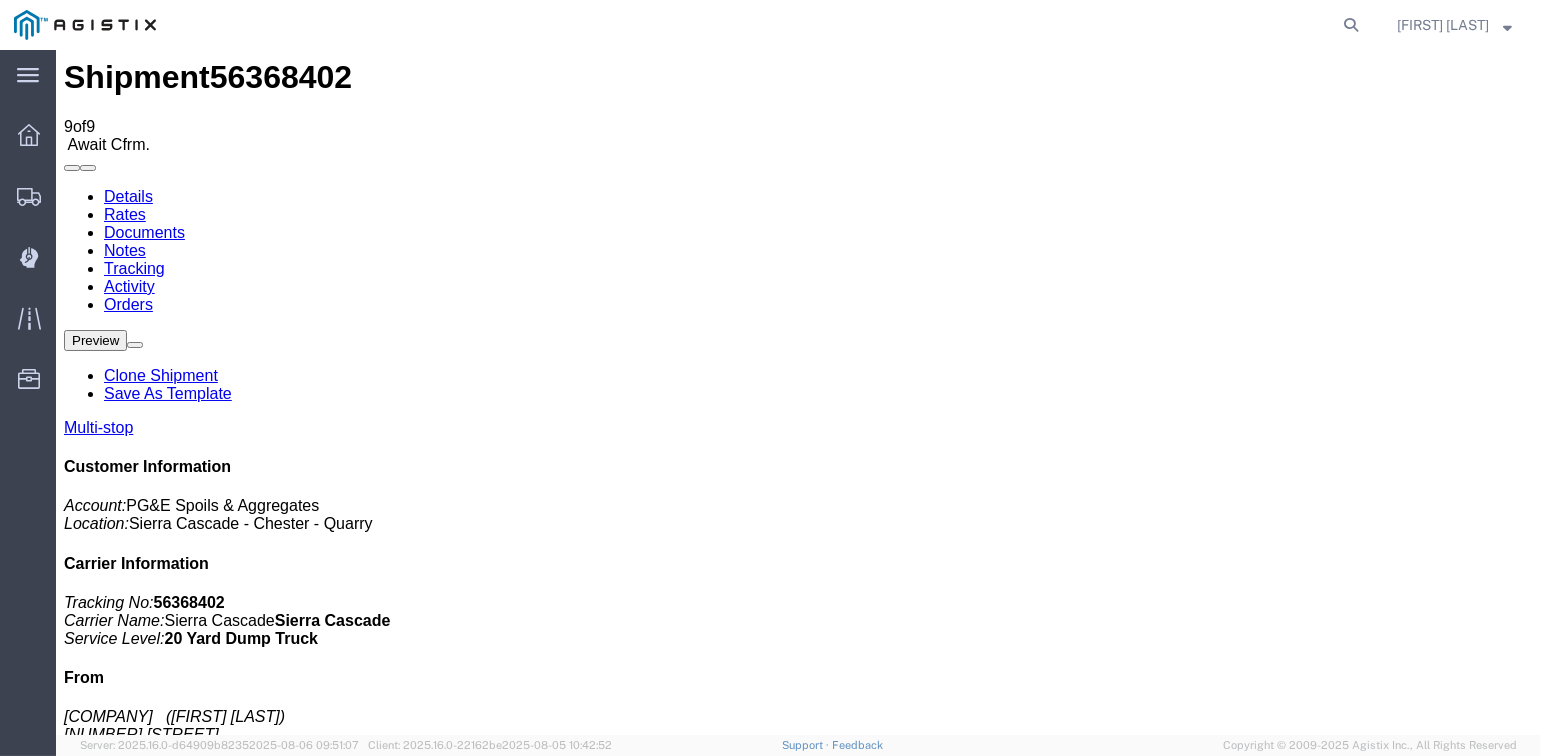 scroll, scrollTop: 0, scrollLeft: 0, axis: both 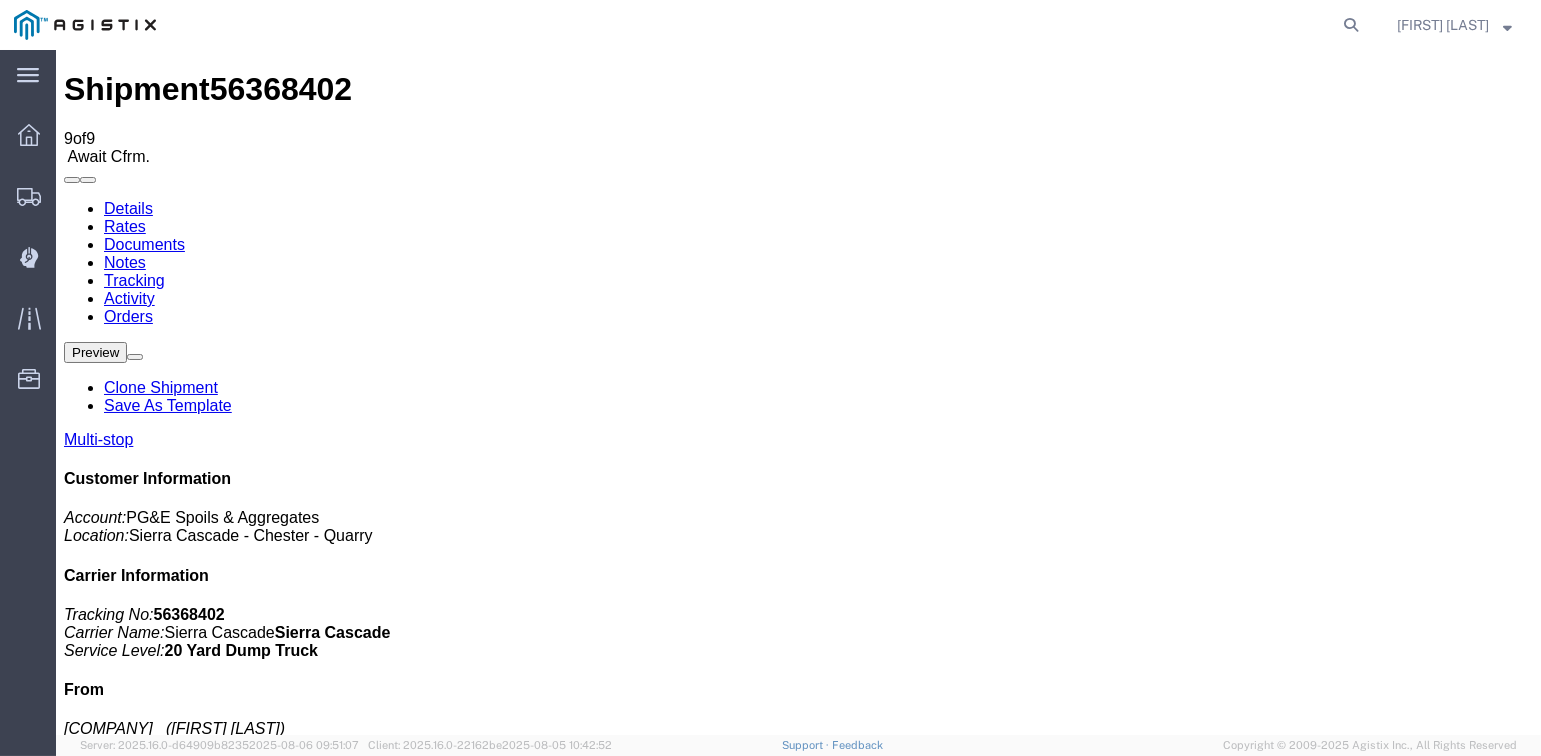click on "Add New Tracking" at bounding box center (229, 1203) 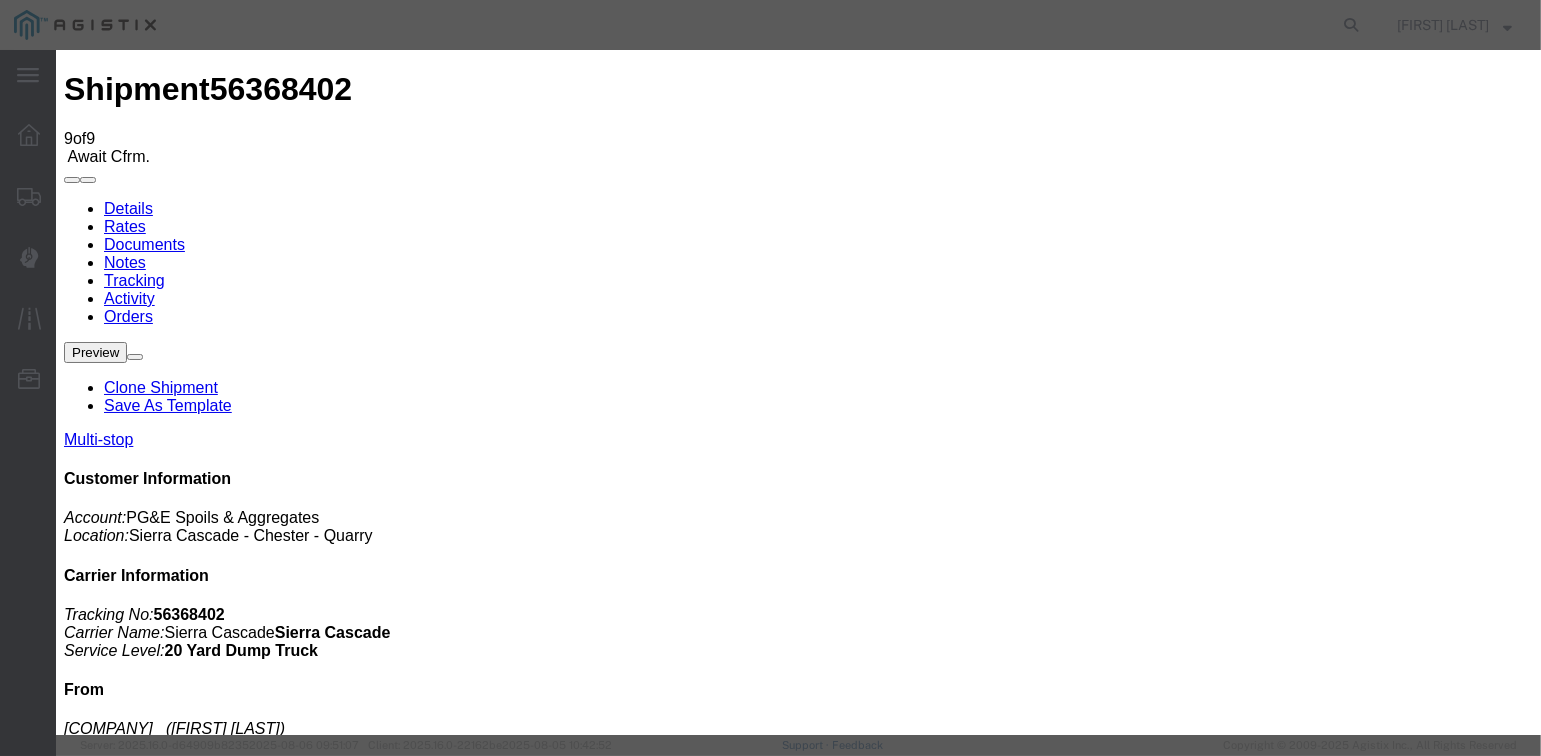 type on "08/06/2025" 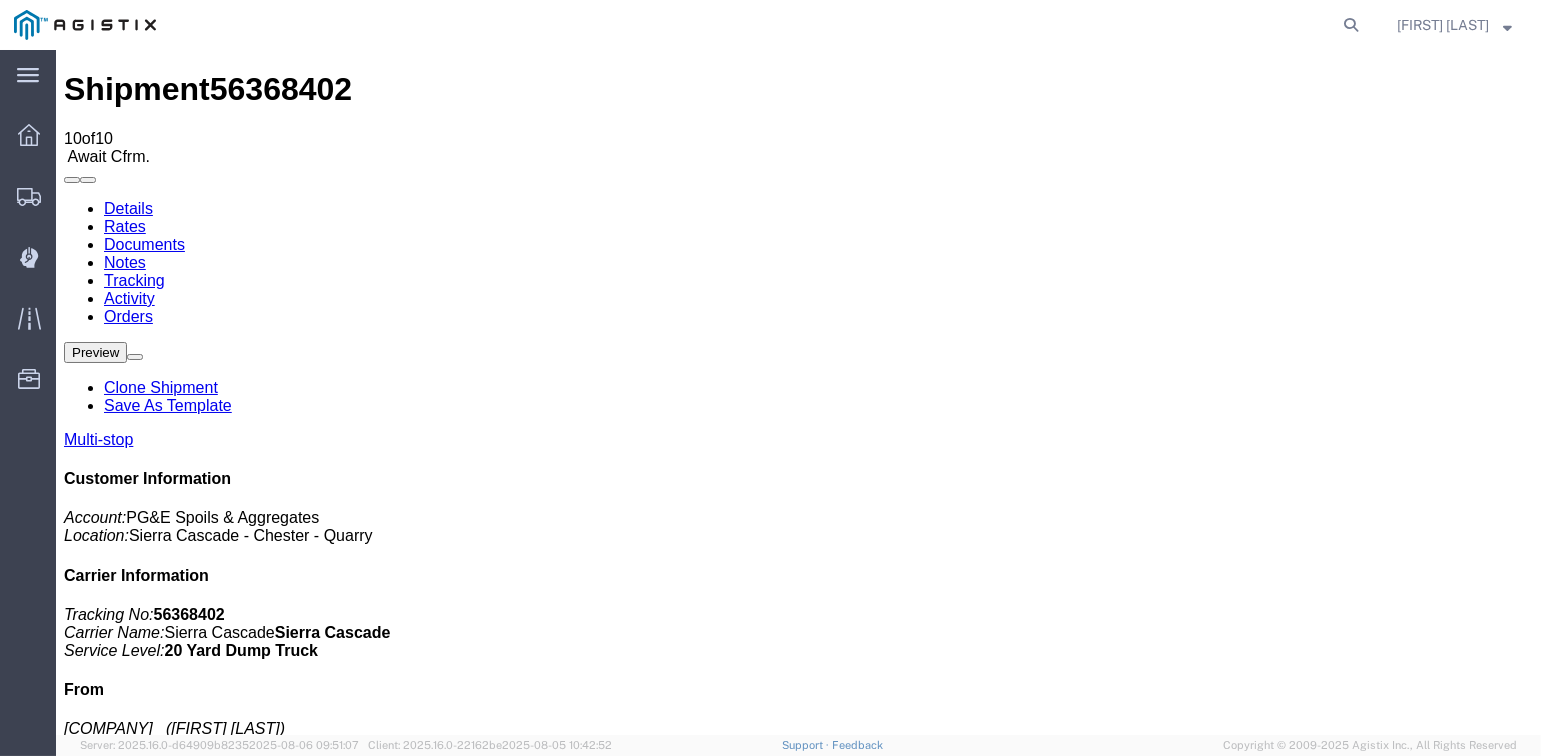 click on "Add New Tracking" at bounding box center [229, 1203] 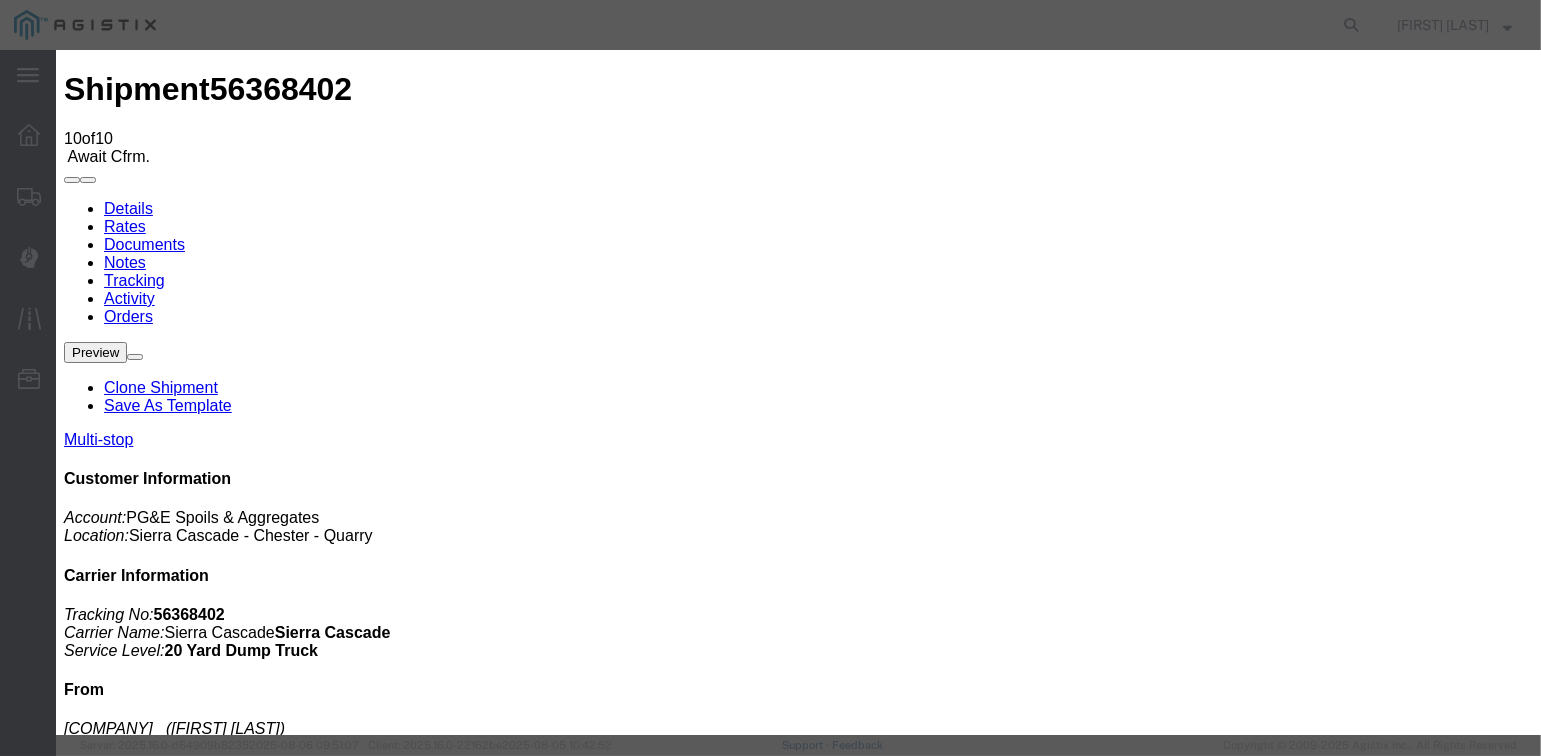 type on "08/06/2025" 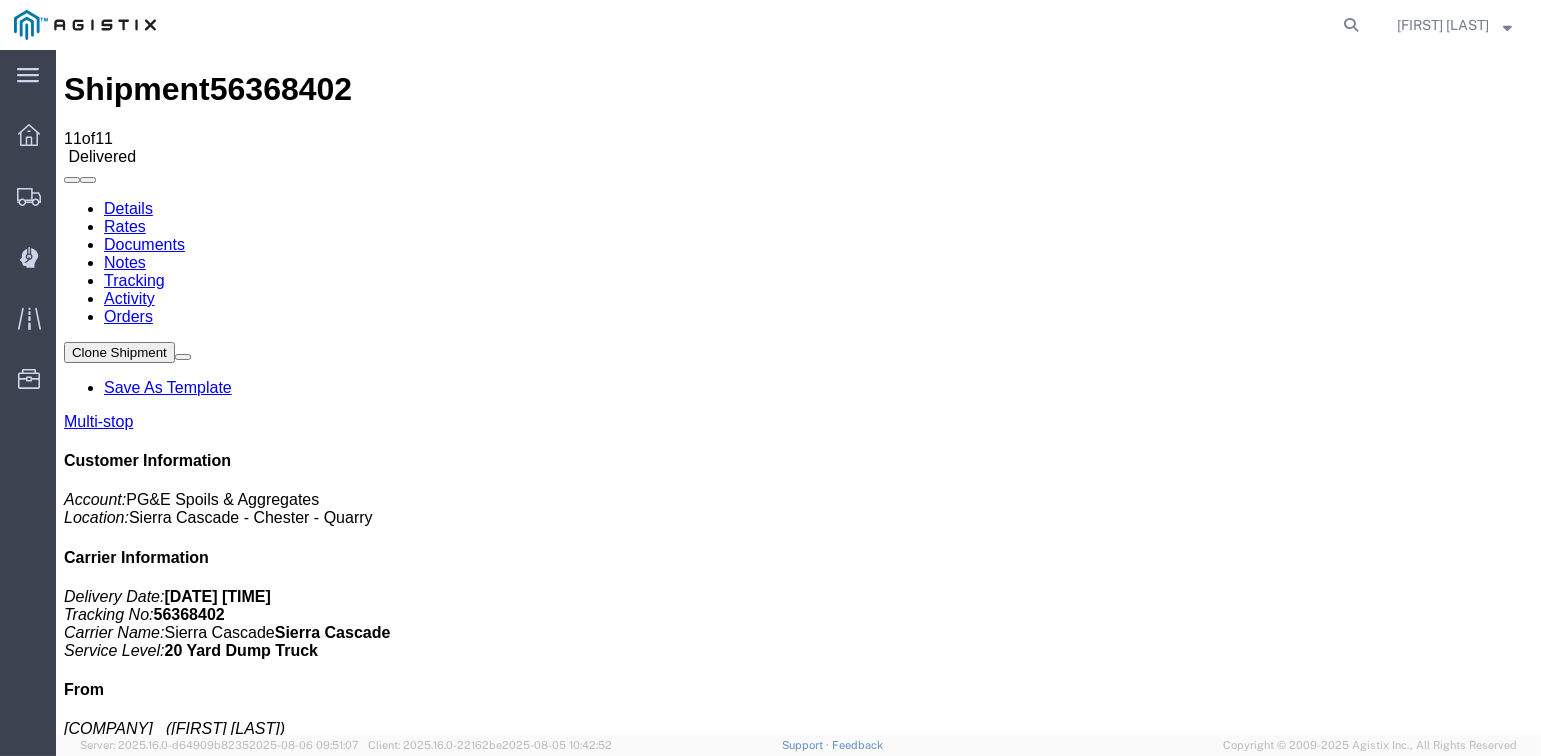 click on "Documents" at bounding box center (144, 244) 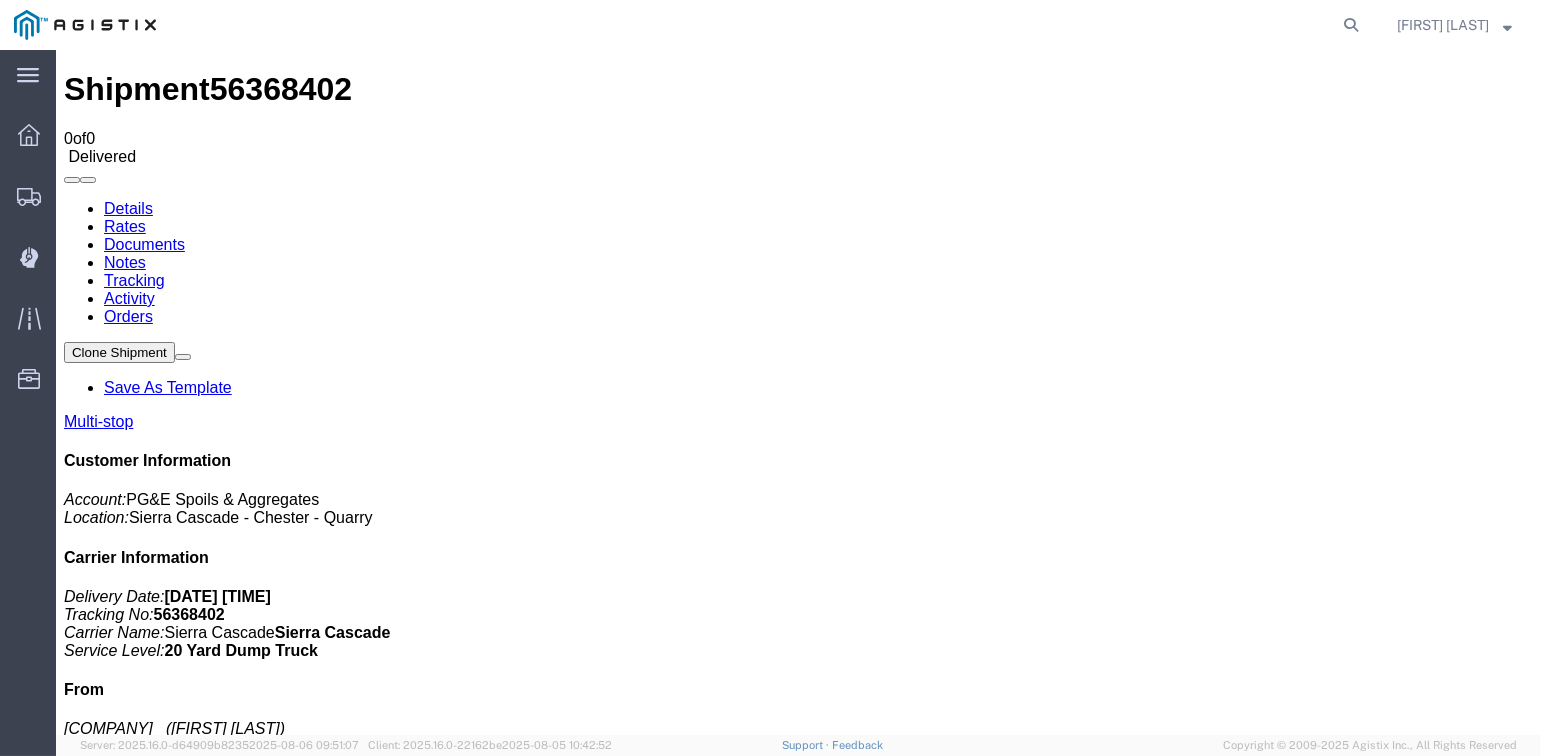 click on "Tracking" at bounding box center [134, 280] 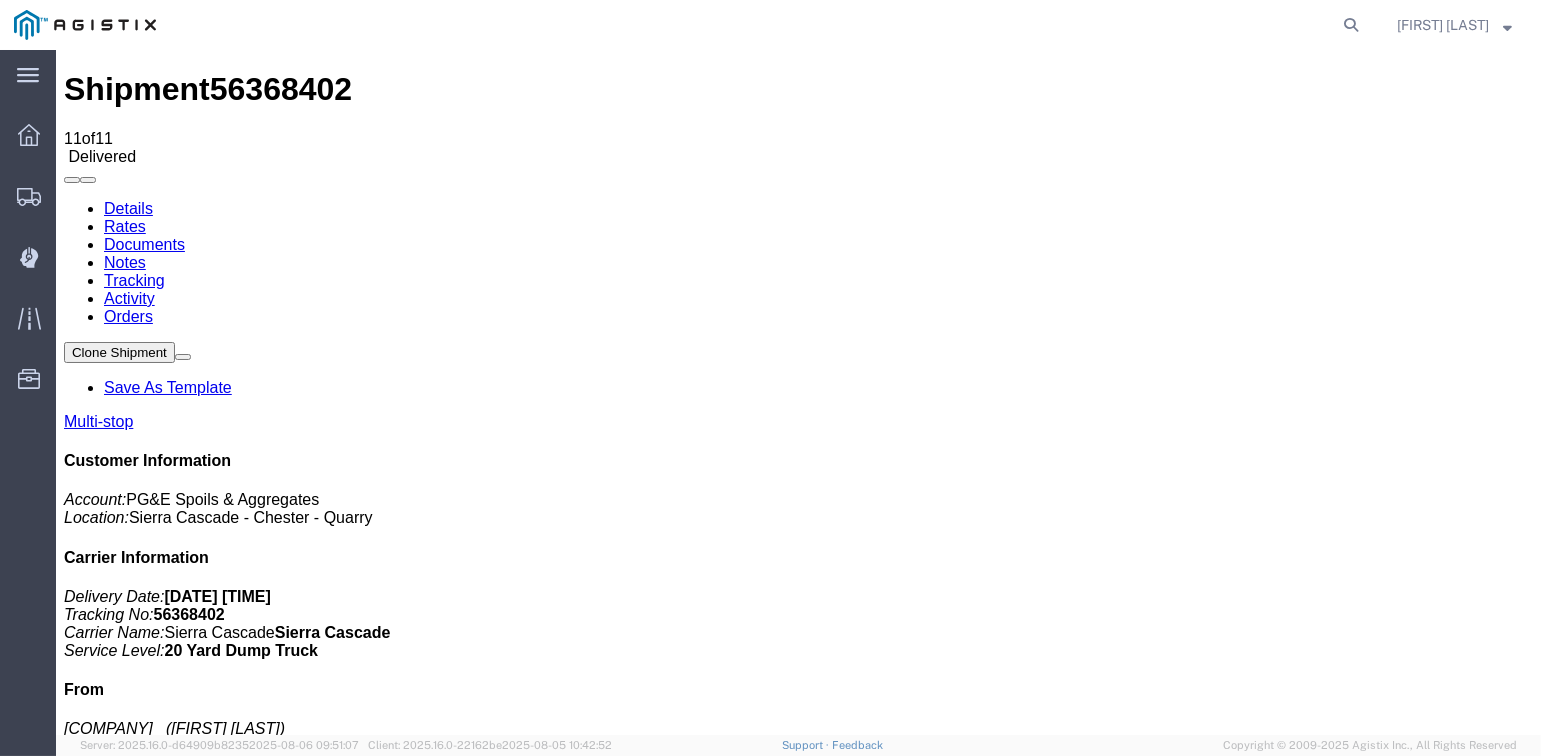 click on "Documents" at bounding box center [144, 244] 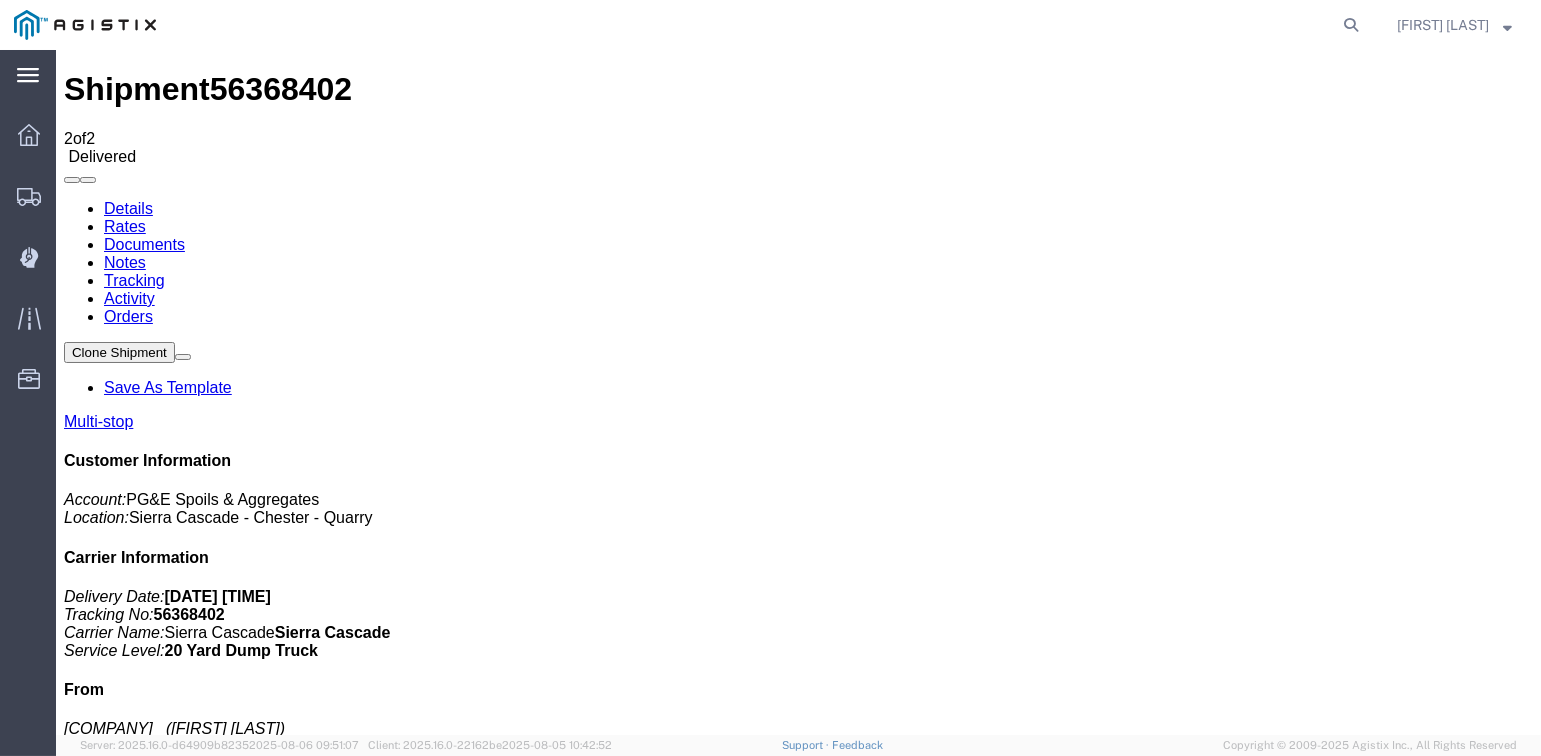 click 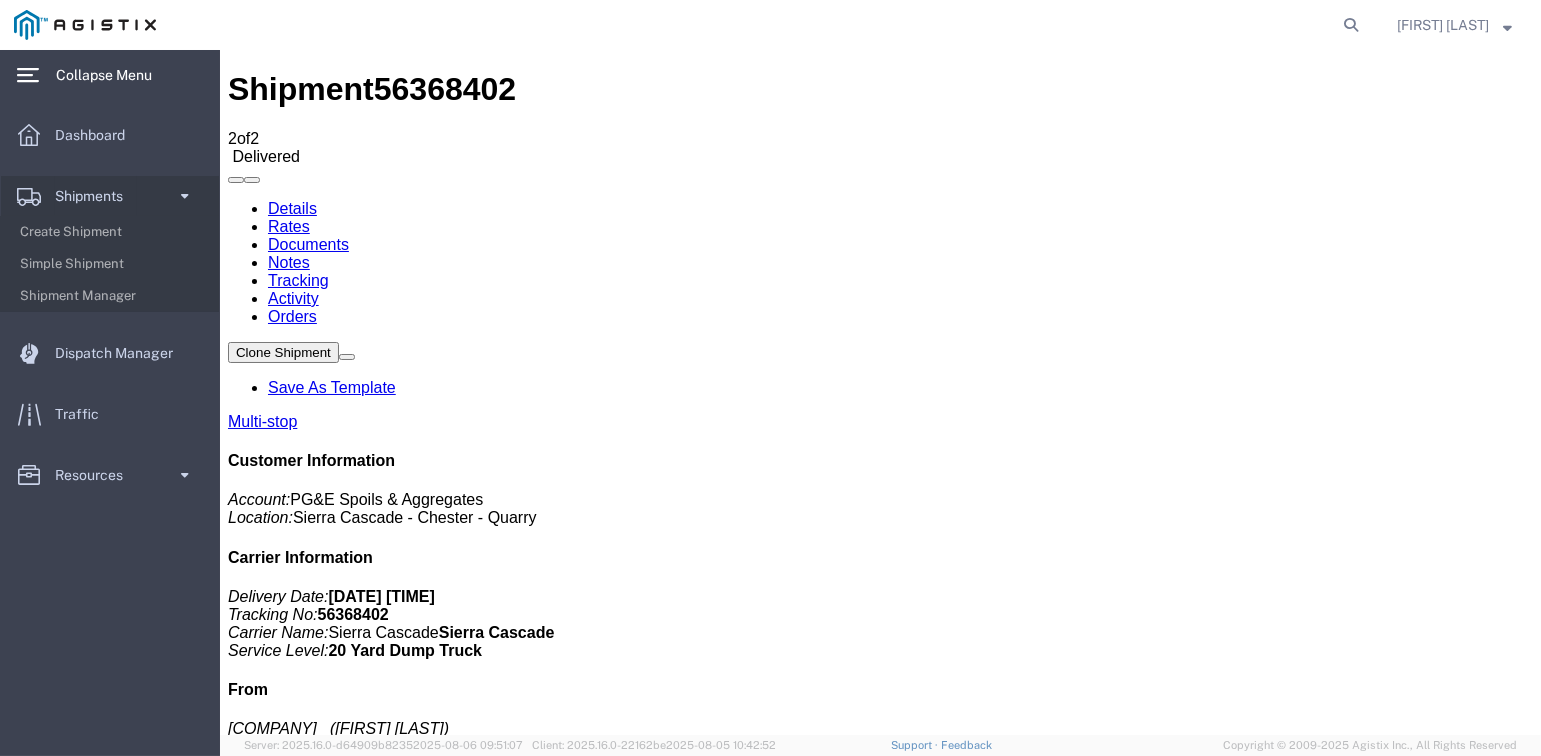 click on "[FIRST] [LAST]" 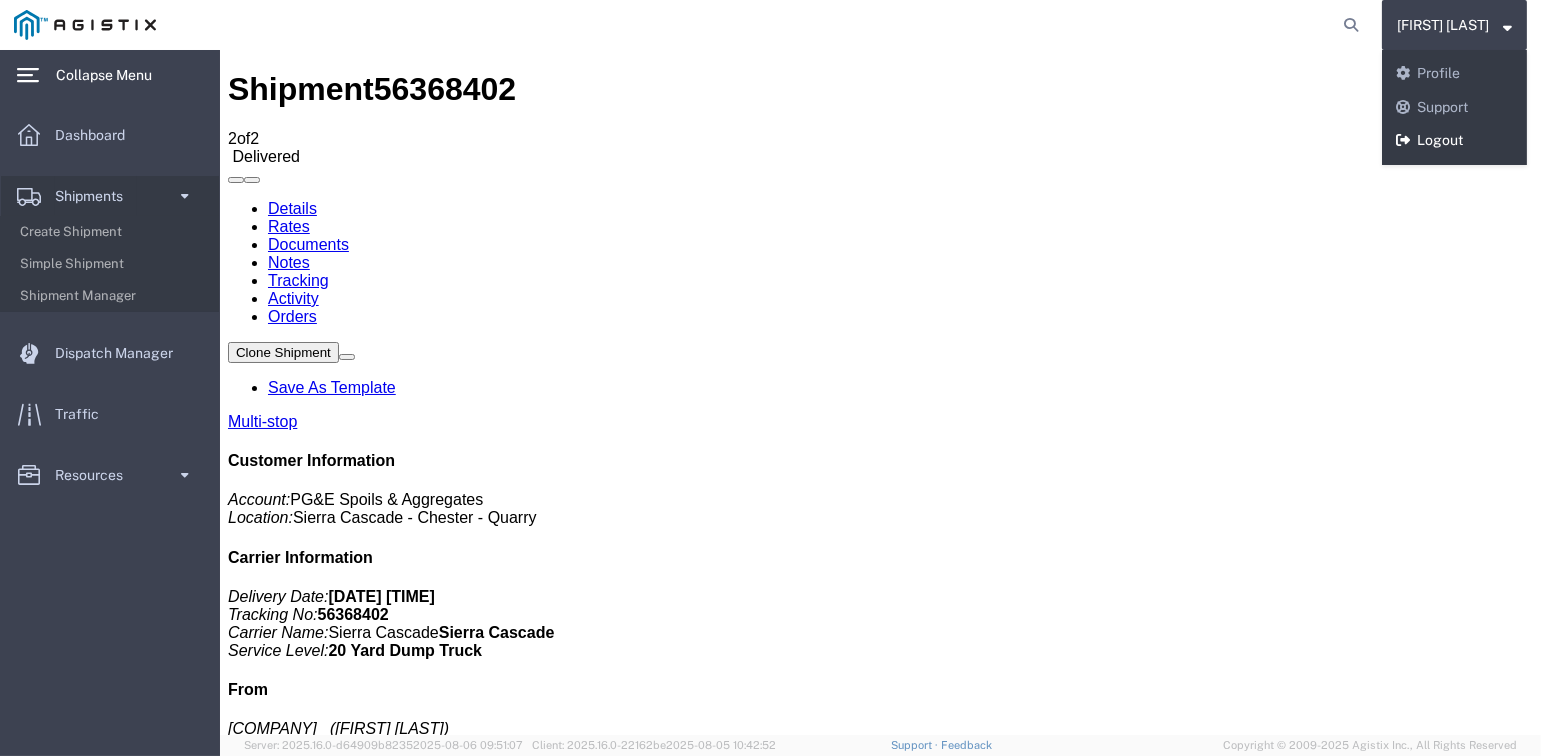 click on "Logout" 